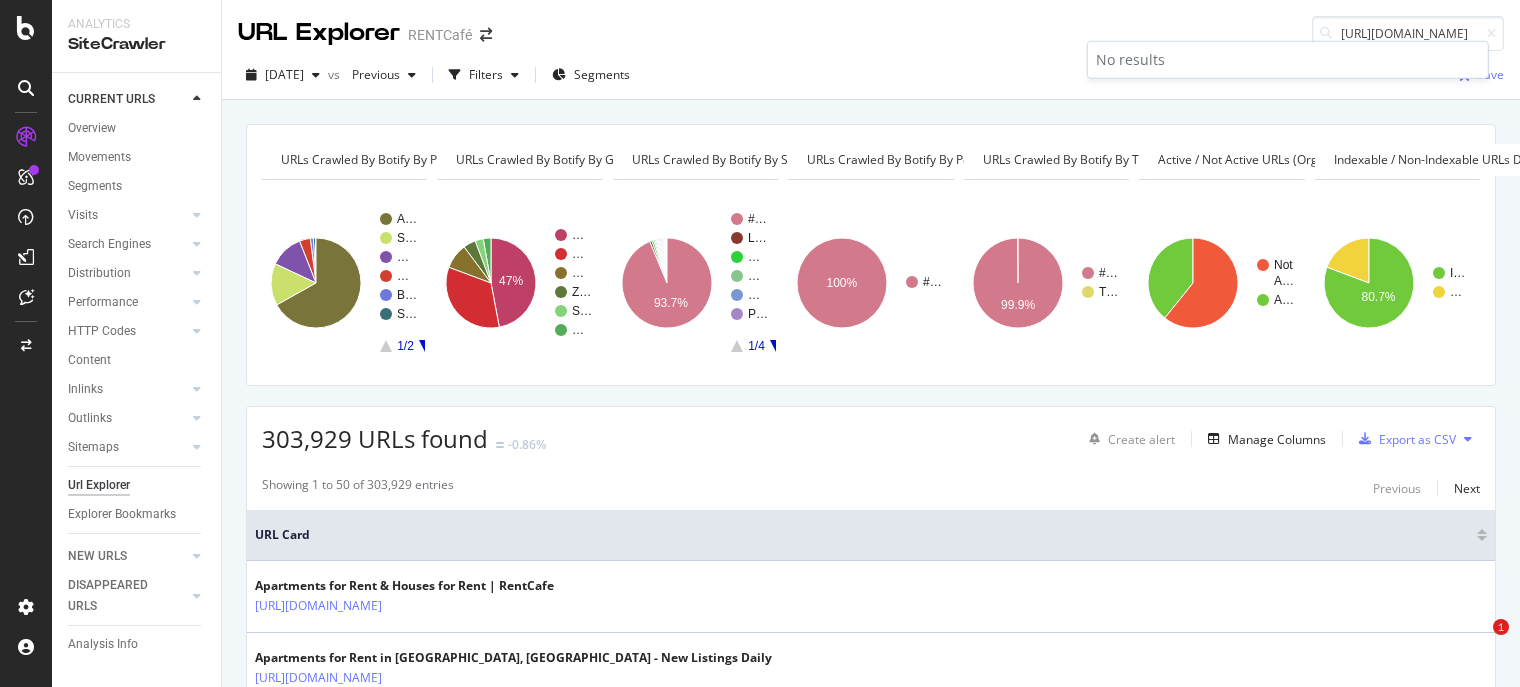 scroll, scrollTop: 0, scrollLeft: 0, axis: both 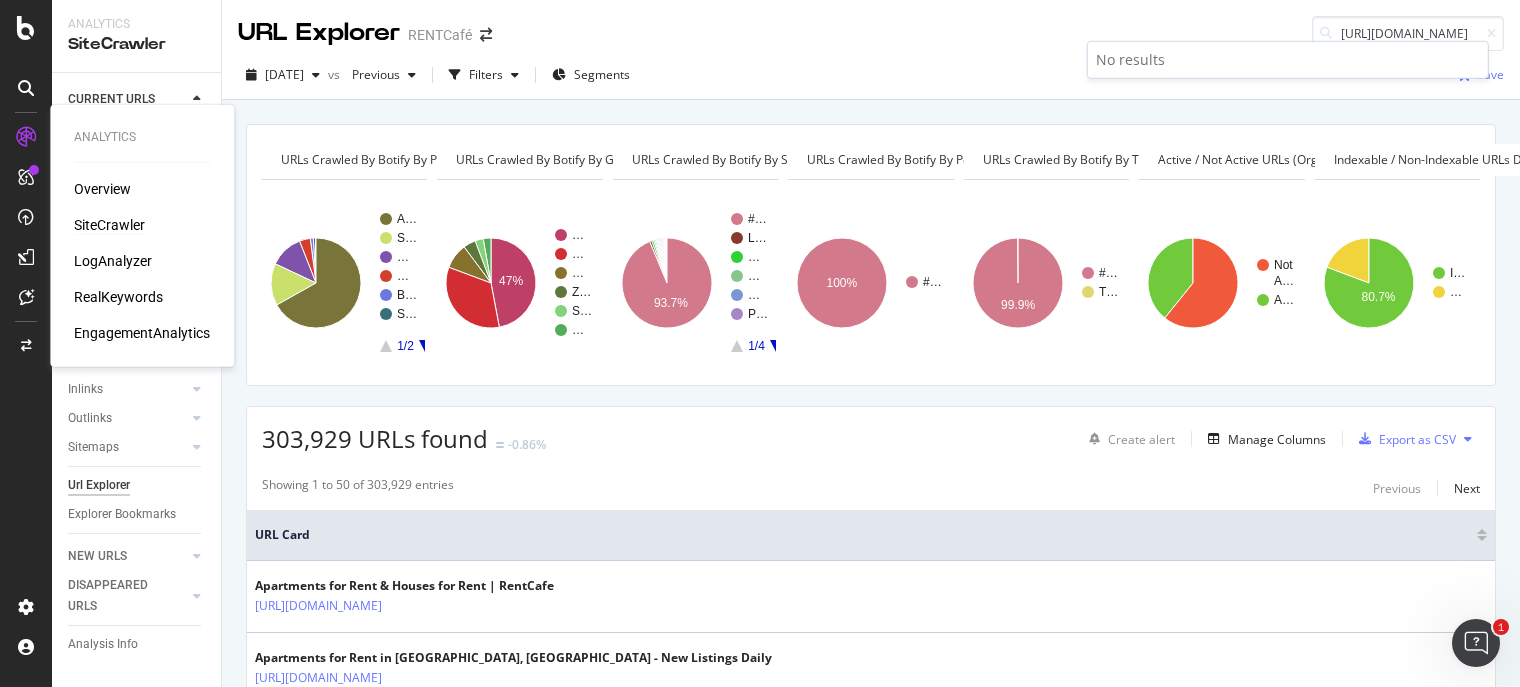 click on "SiteCrawler" at bounding box center (109, 225) 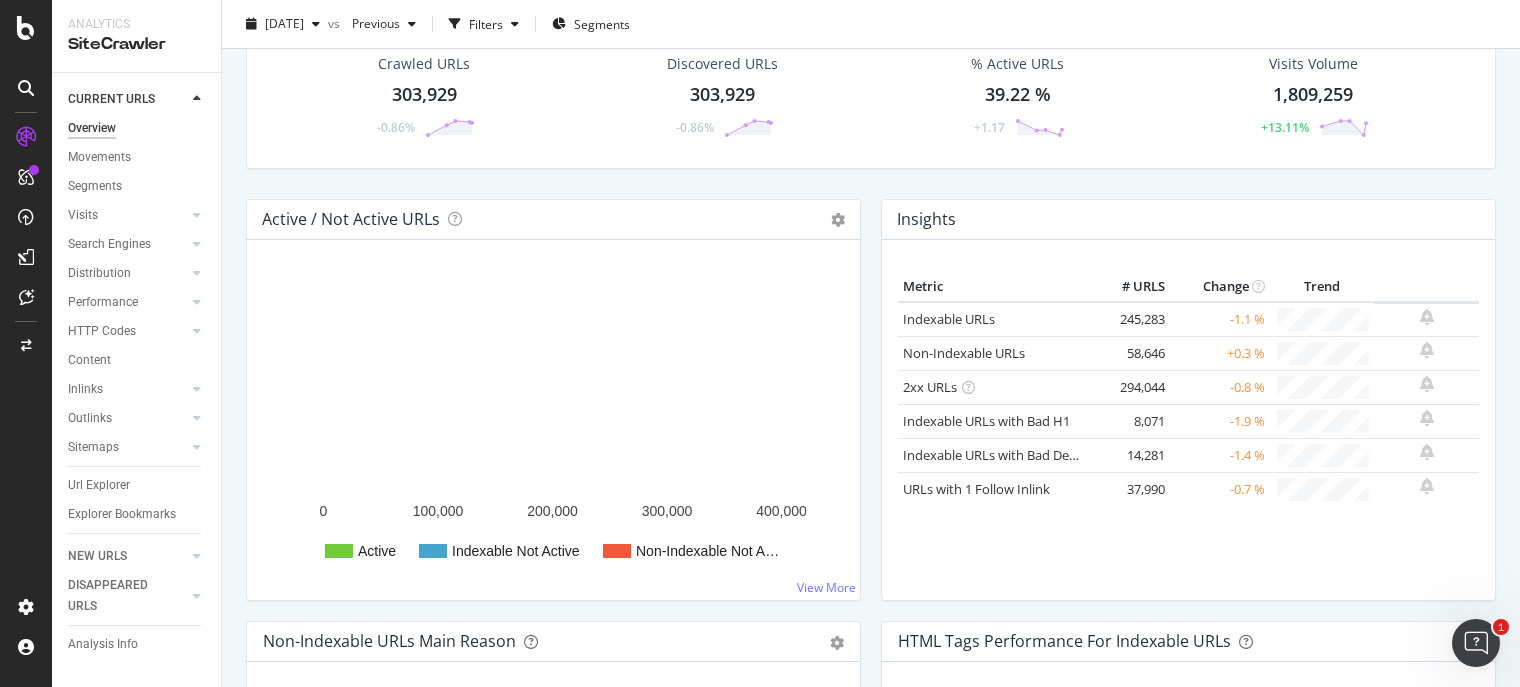 scroll, scrollTop: 0, scrollLeft: 0, axis: both 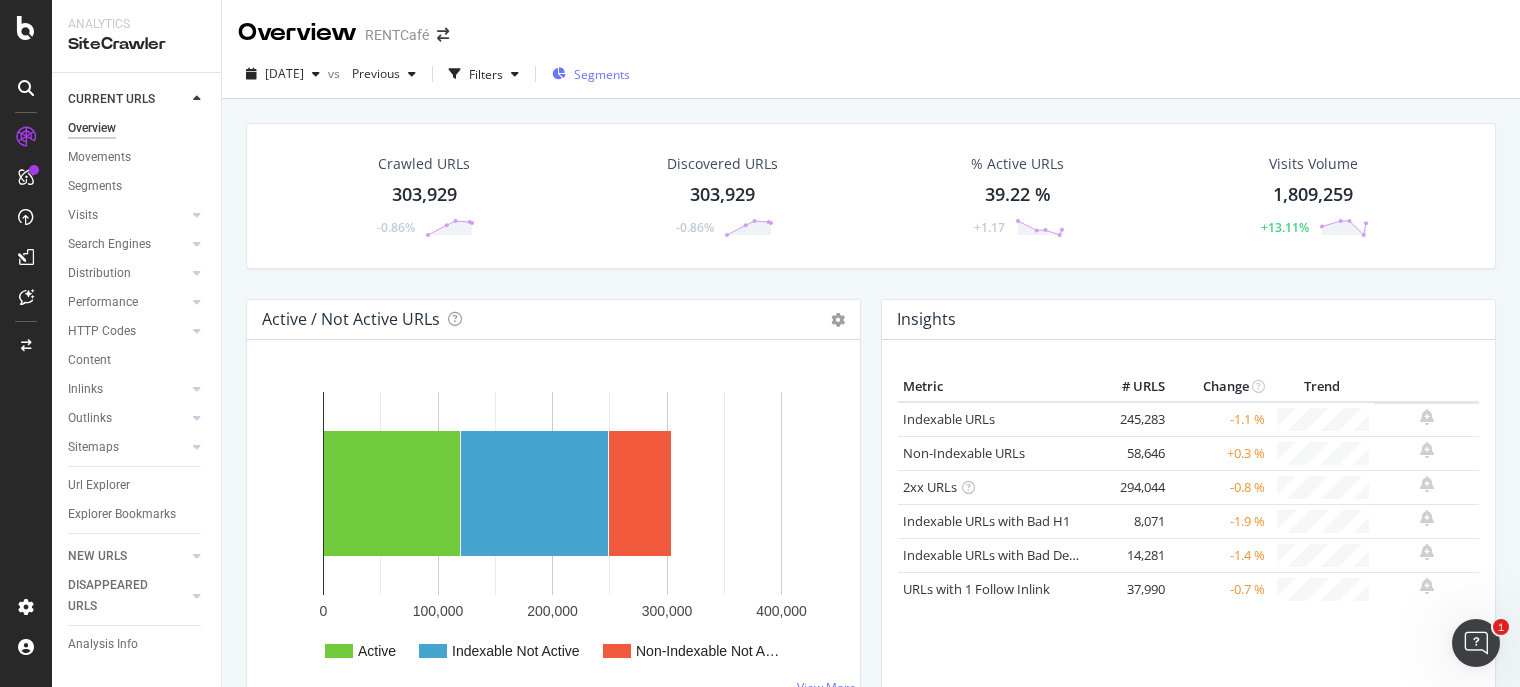 click on "Segments" at bounding box center [602, 74] 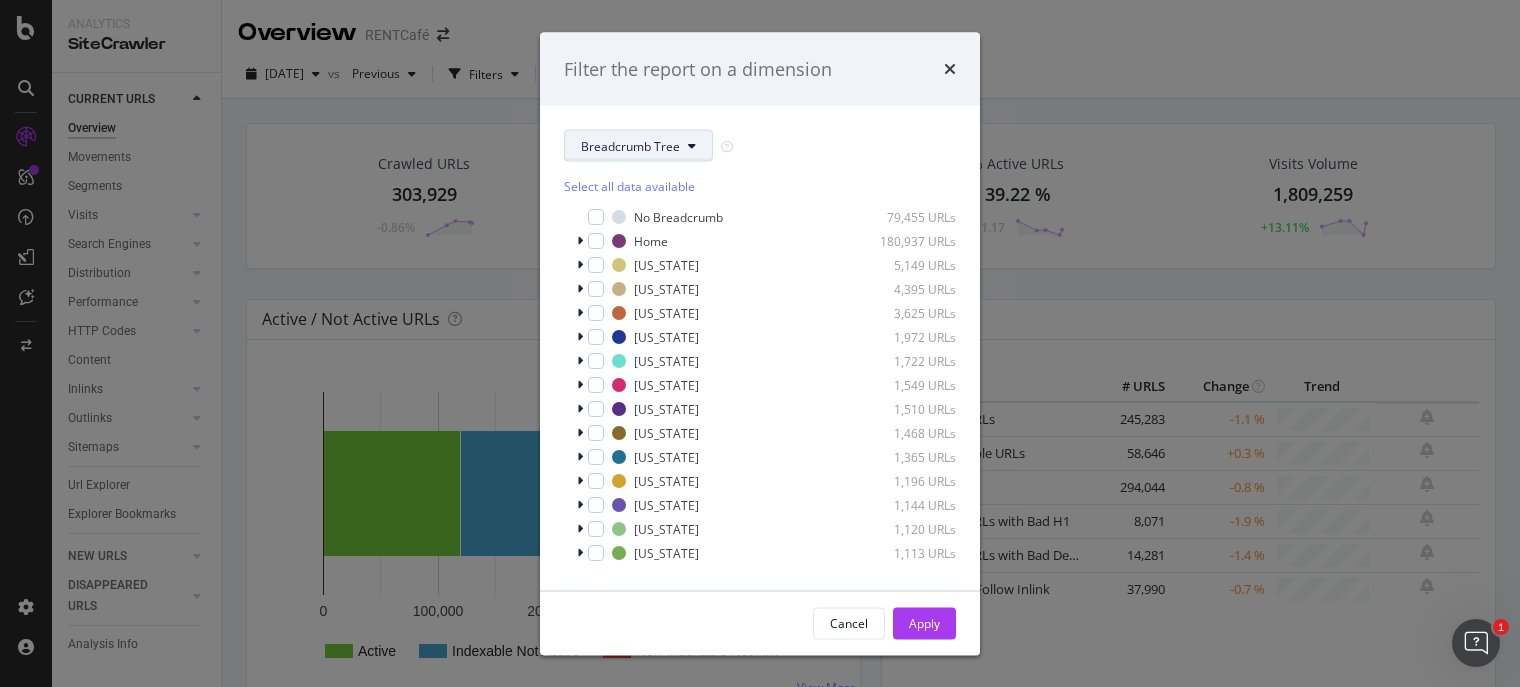 click on "Breadcrumb Tree" at bounding box center (630, 145) 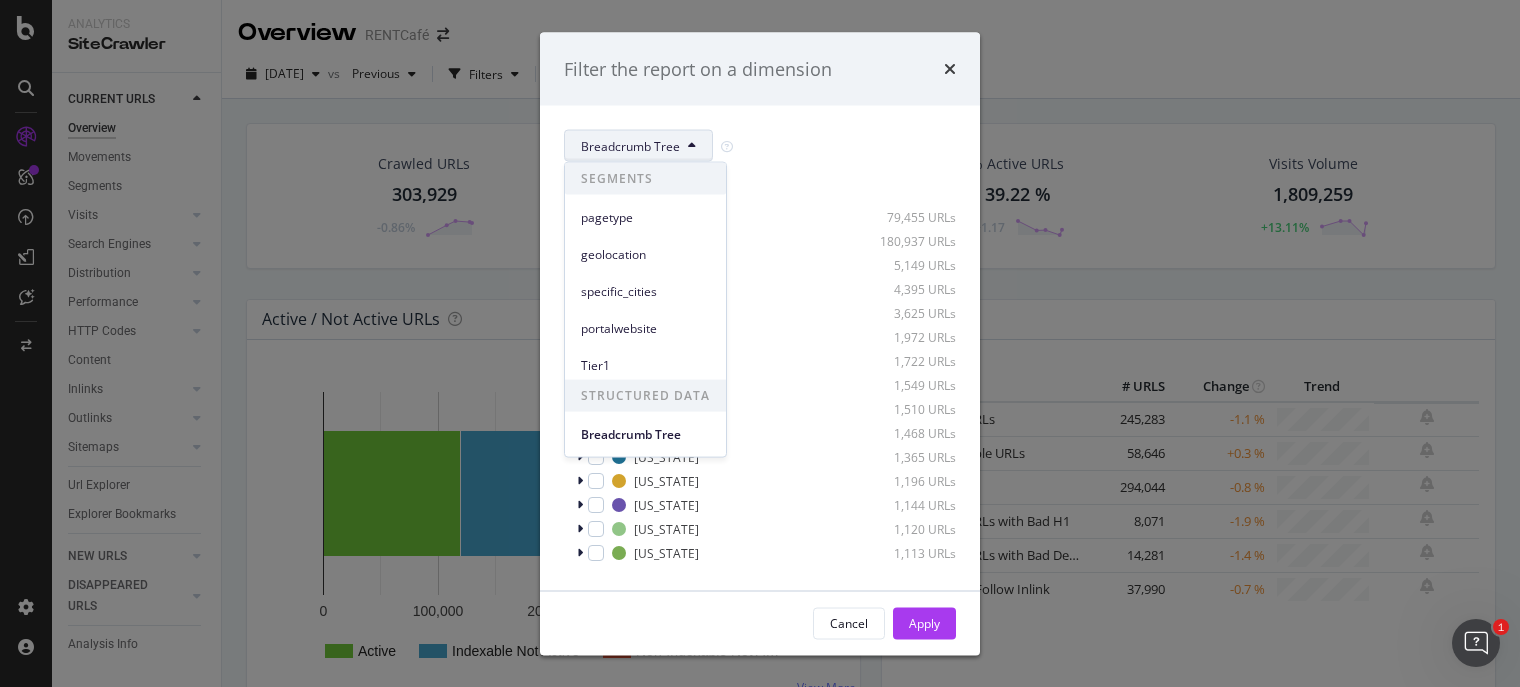 click on "Breadcrumb Tree" at bounding box center [760, 146] 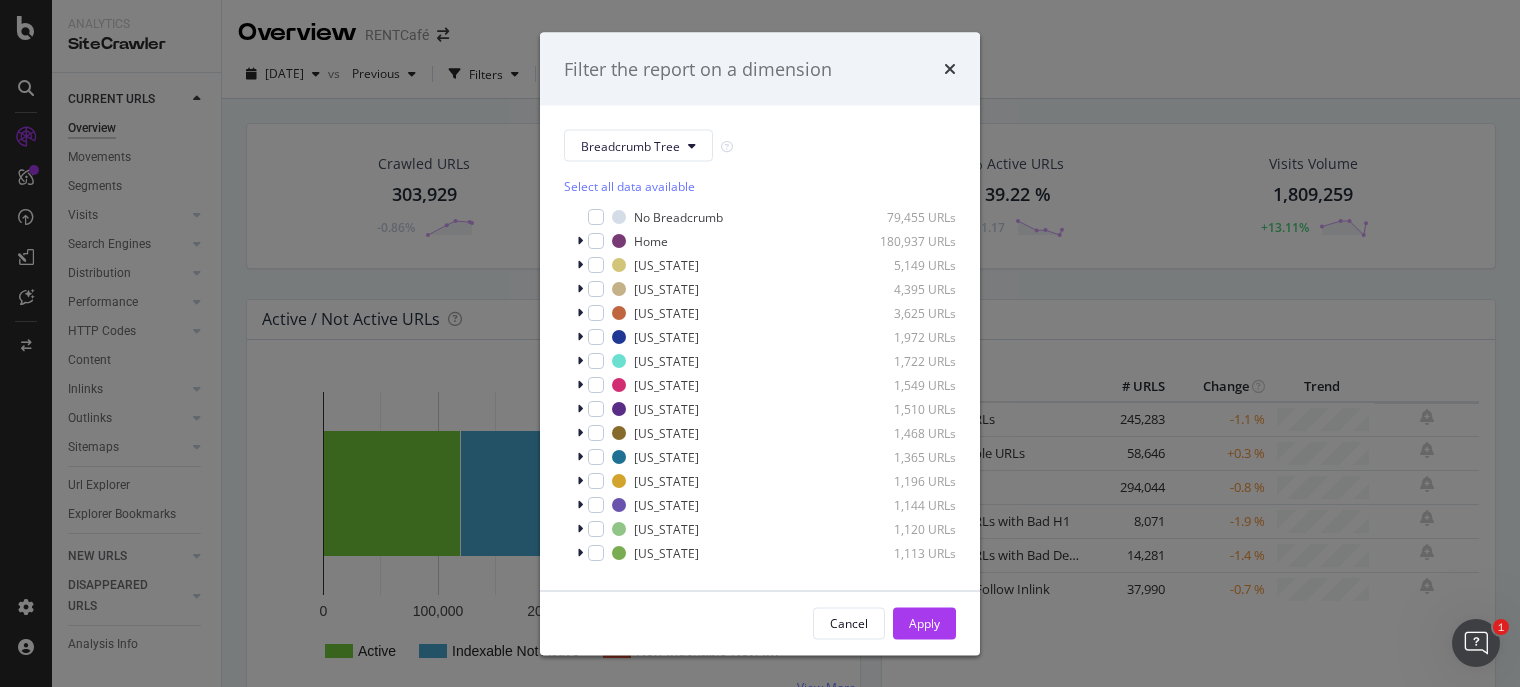 click on "Filter the report on a dimension" at bounding box center [760, 69] 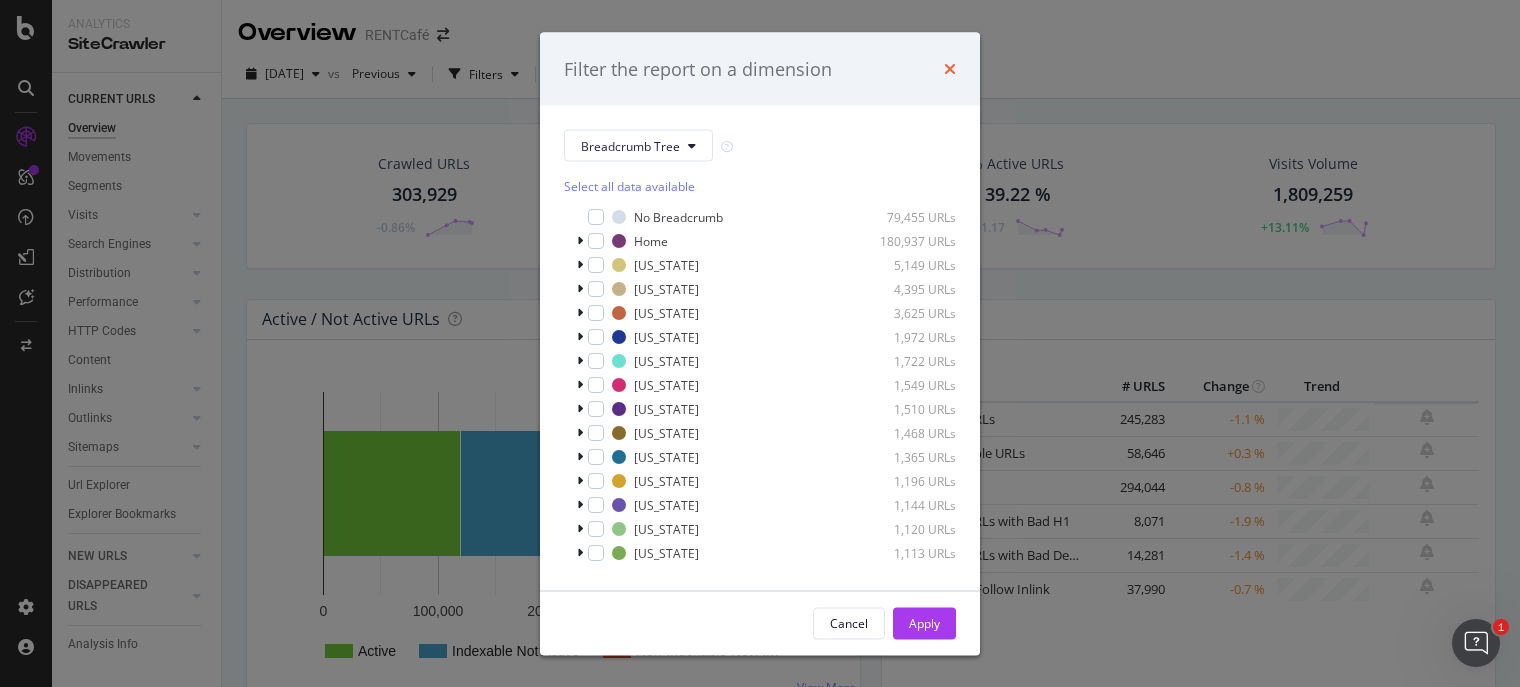 click at bounding box center (950, 69) 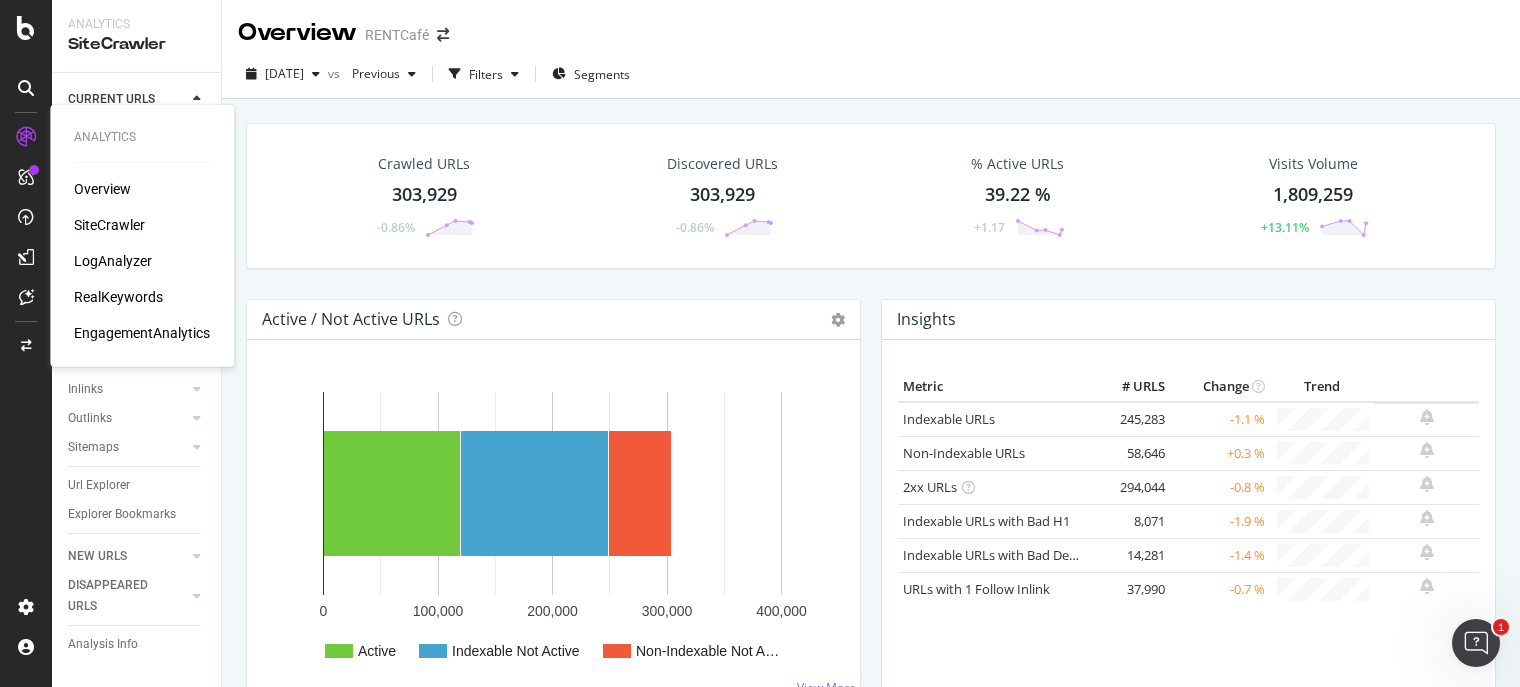click on "LogAnalyzer" at bounding box center [113, 261] 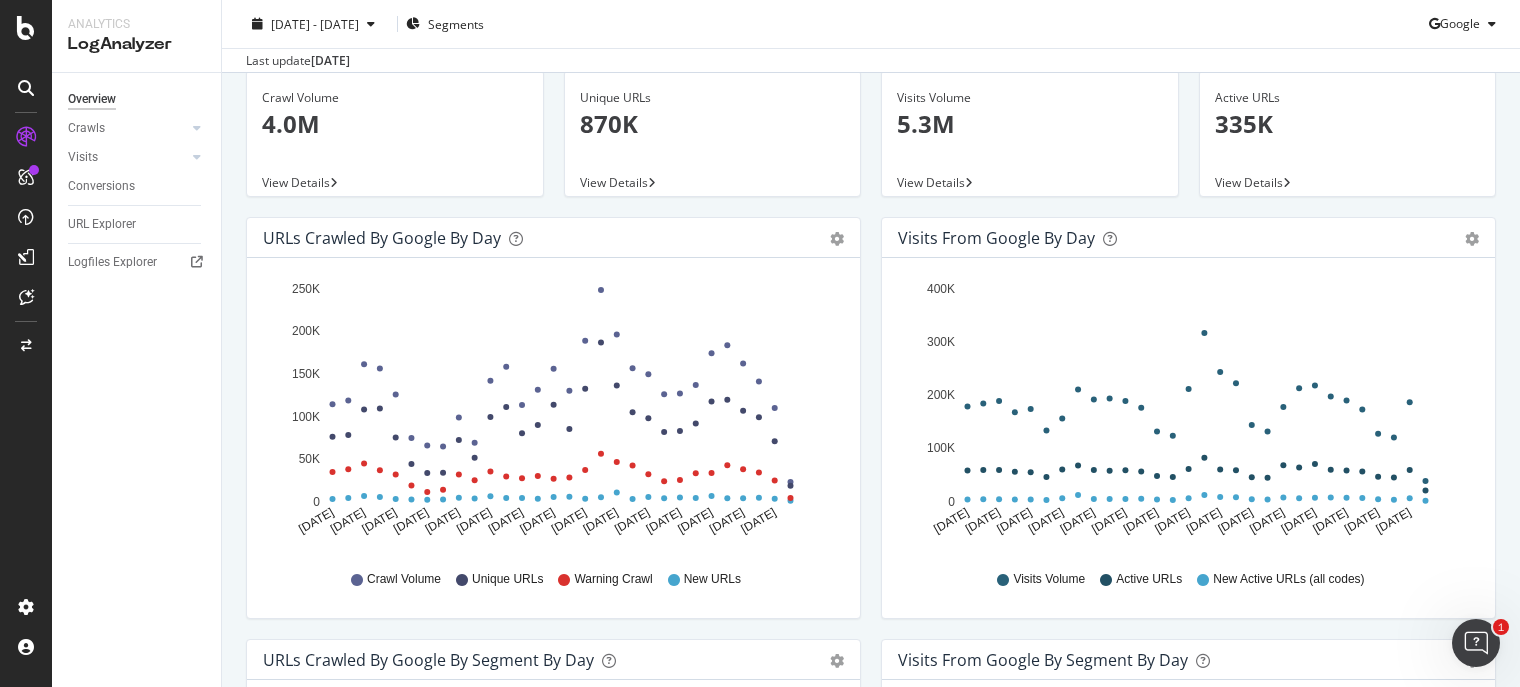 scroll, scrollTop: 0, scrollLeft: 0, axis: both 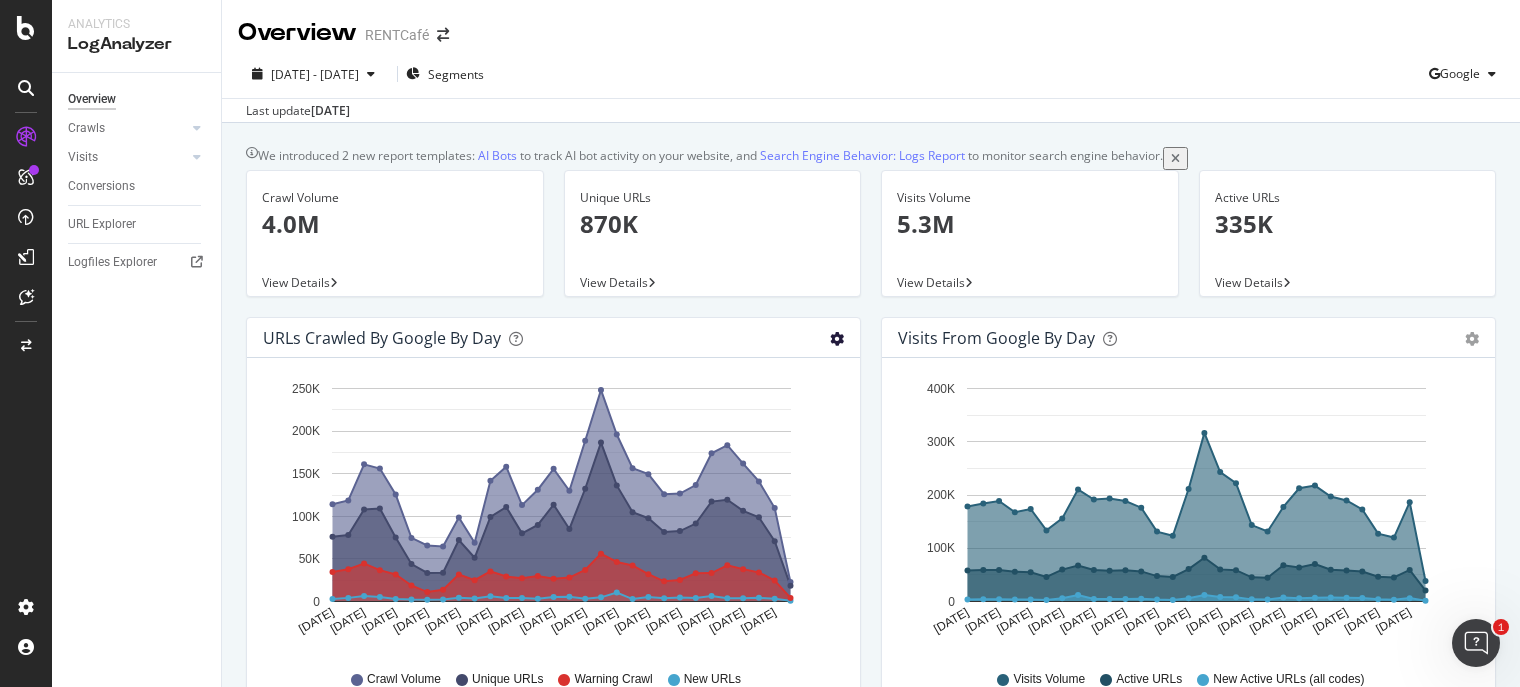 click at bounding box center [837, 339] 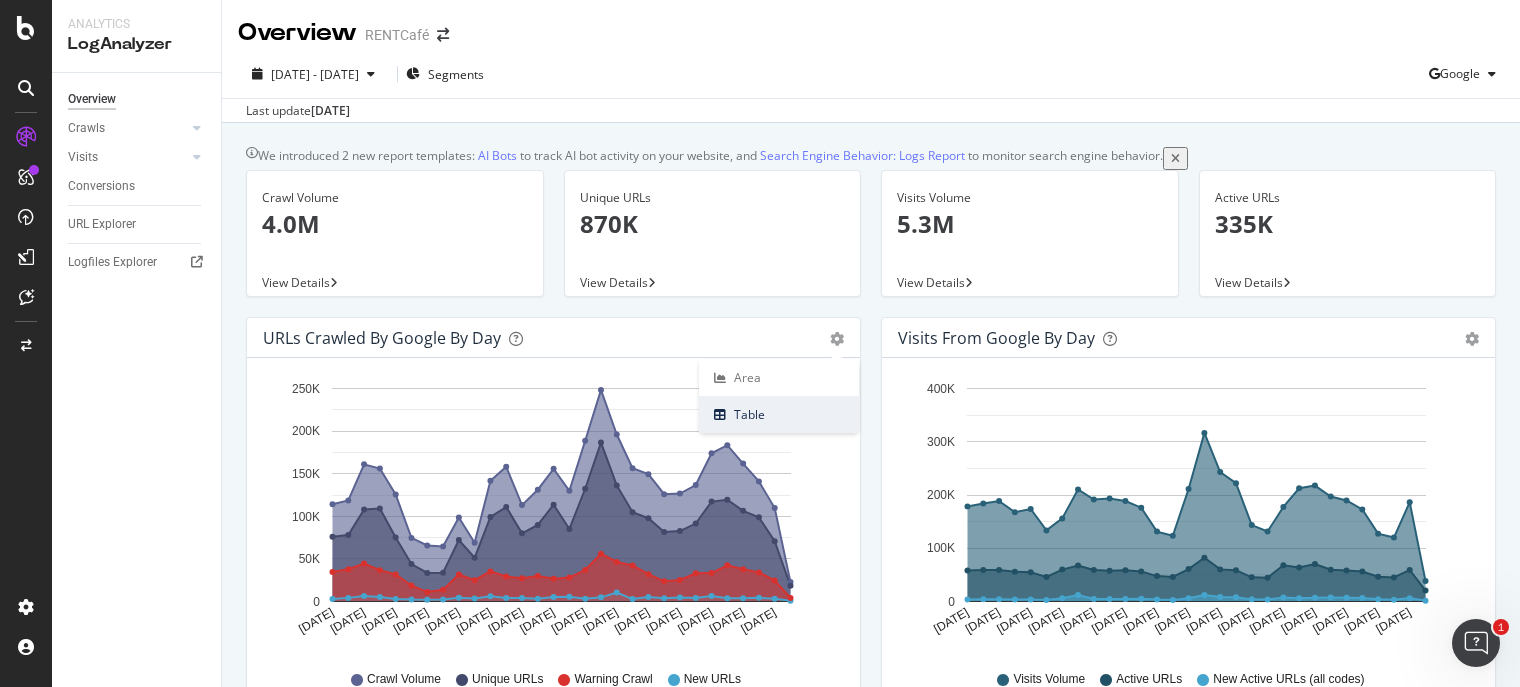 click on "Table" at bounding box center (779, 414) 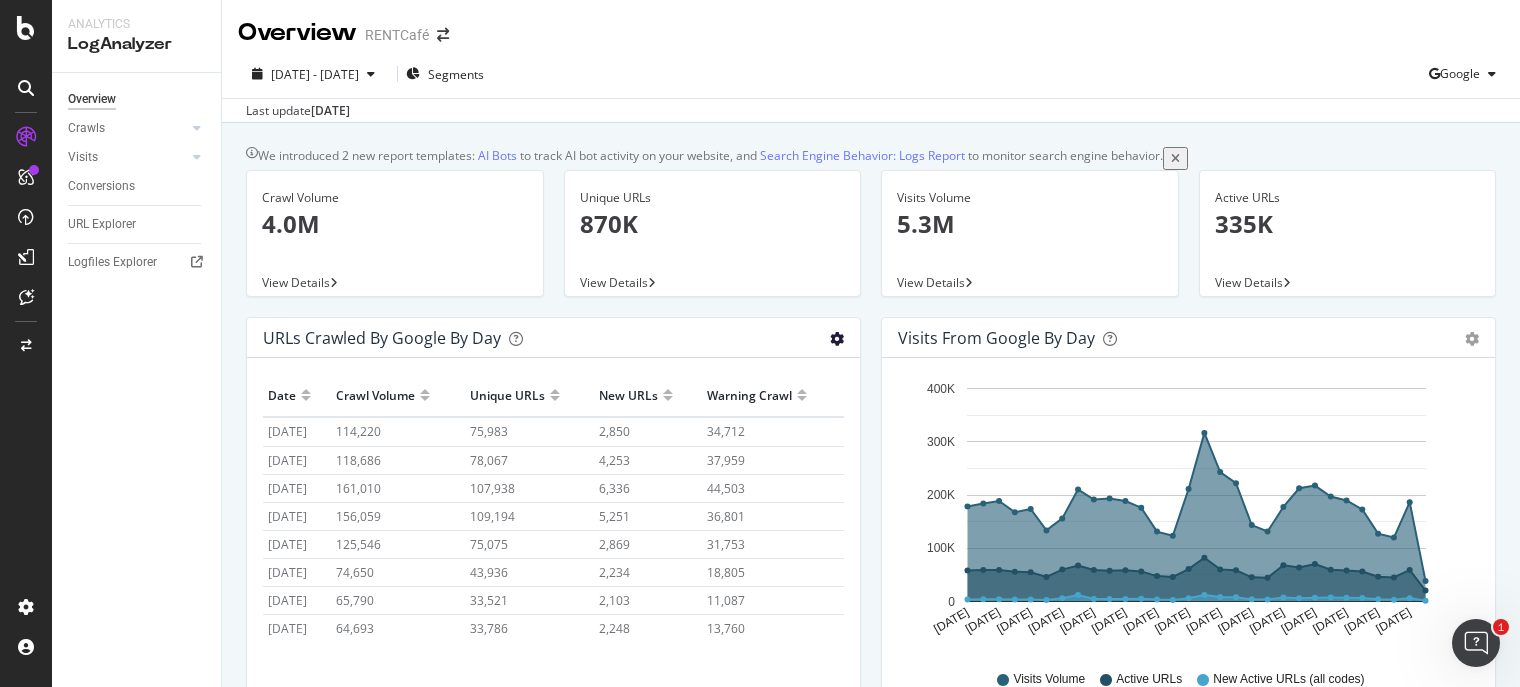 click at bounding box center [837, 339] 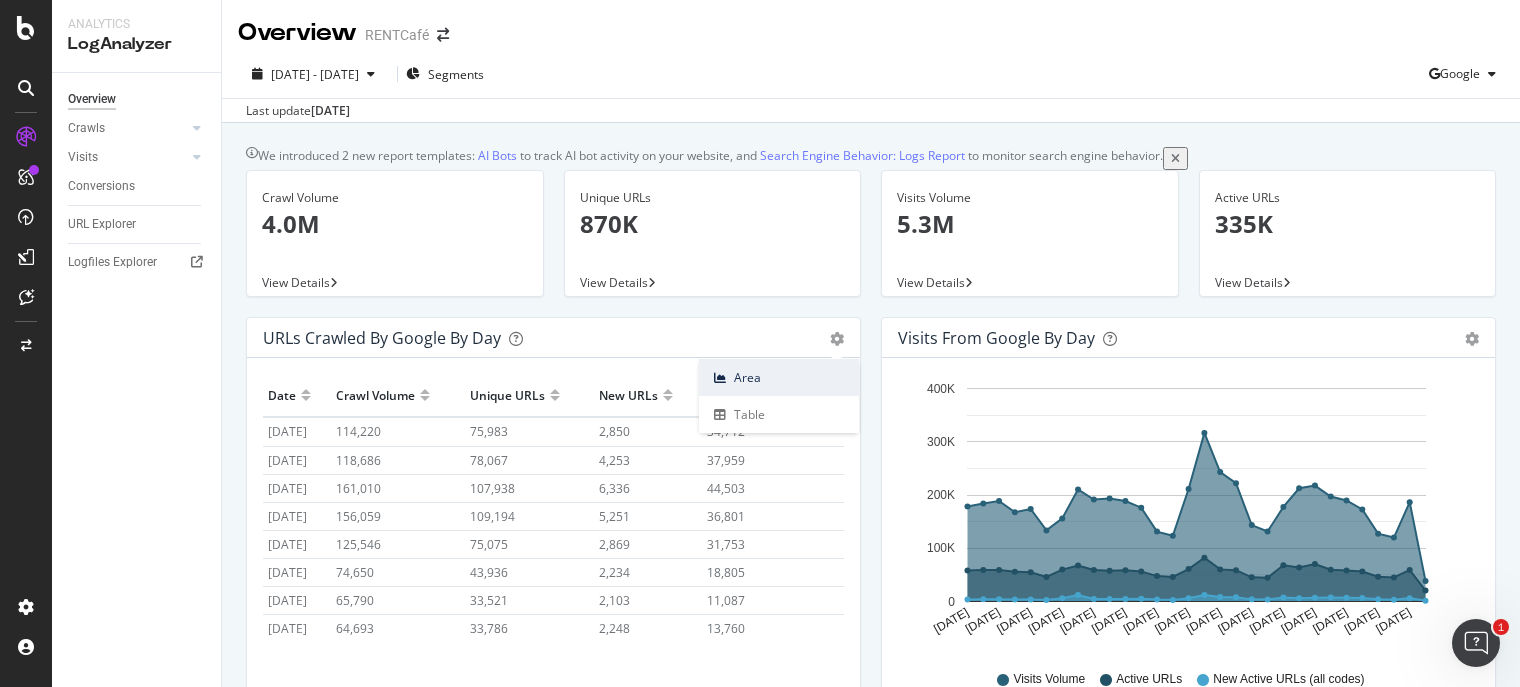 click on "Area" at bounding box center [779, 377] 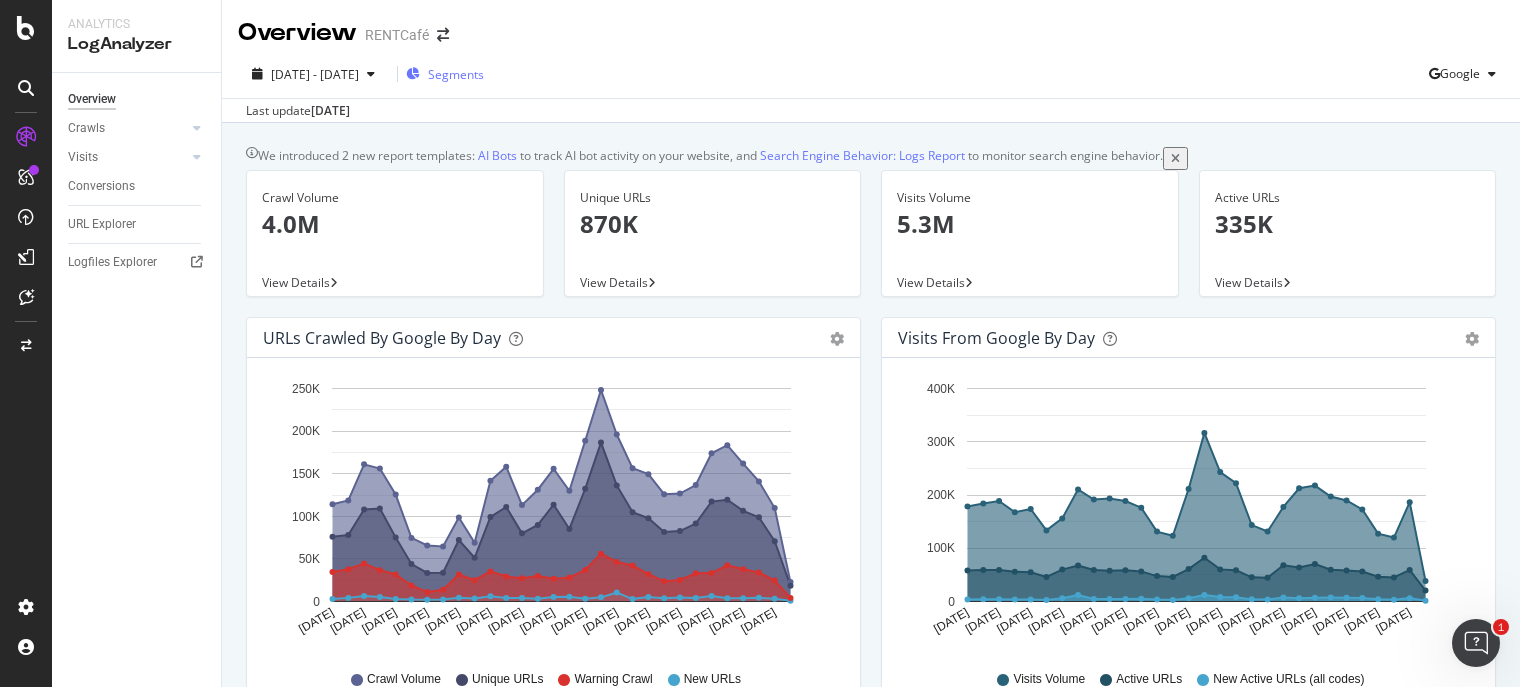 click on "Segments" at bounding box center (456, 74) 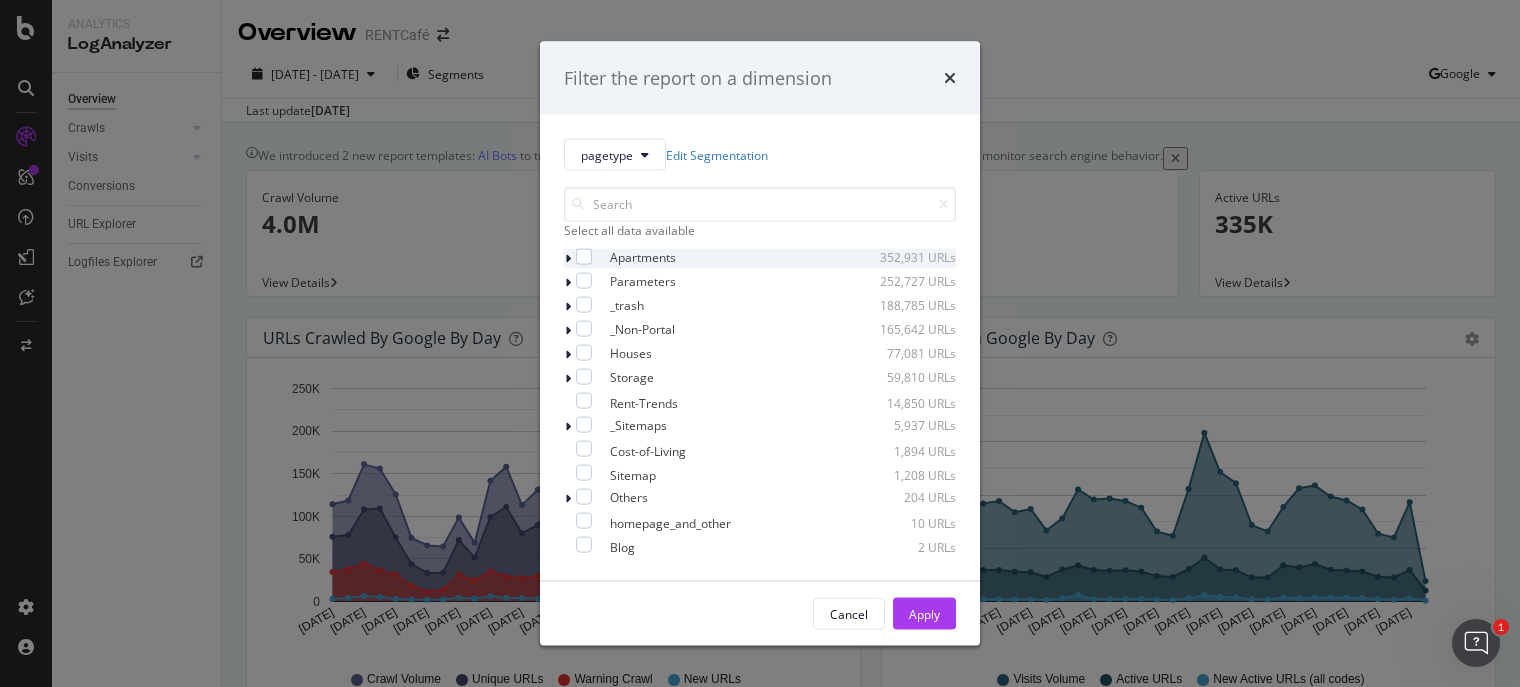 click on "Apartments 352,931   URLs" at bounding box center [760, 259] 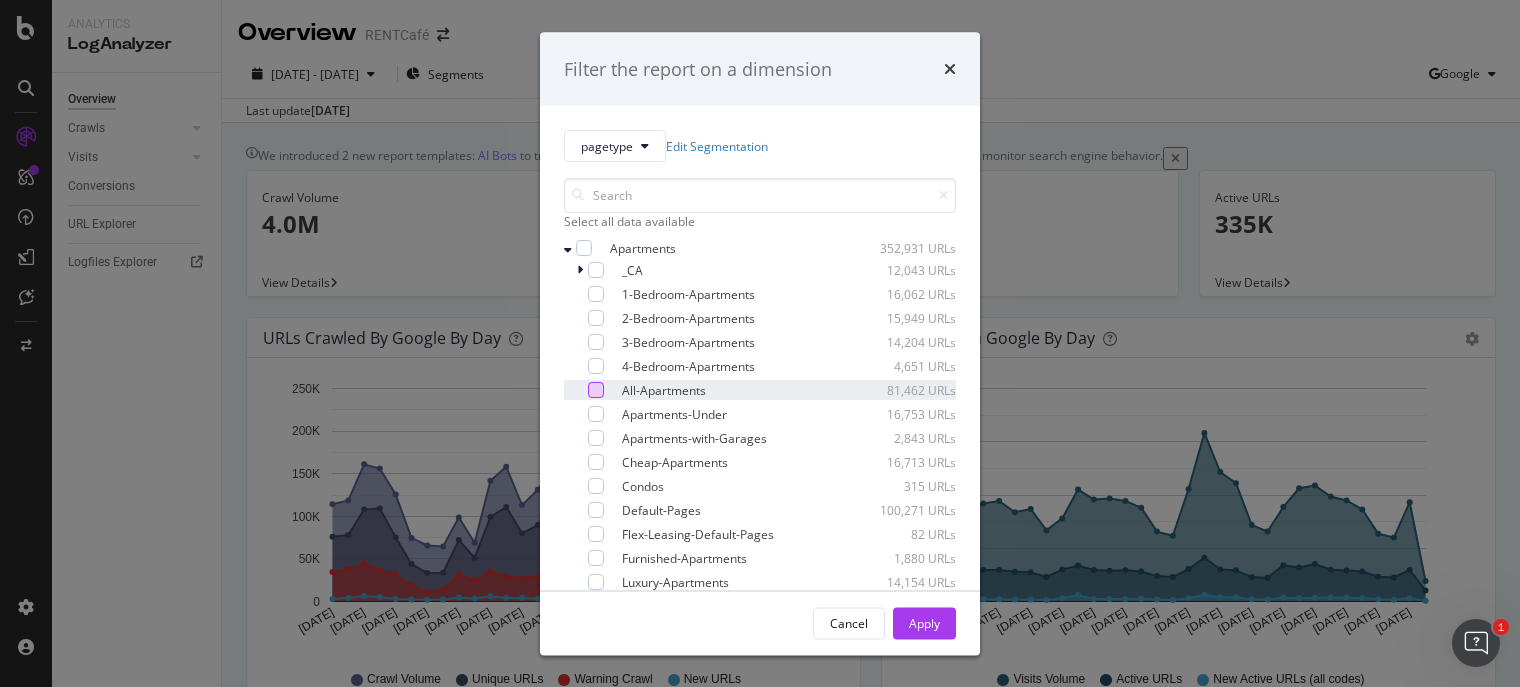 click at bounding box center [596, 390] 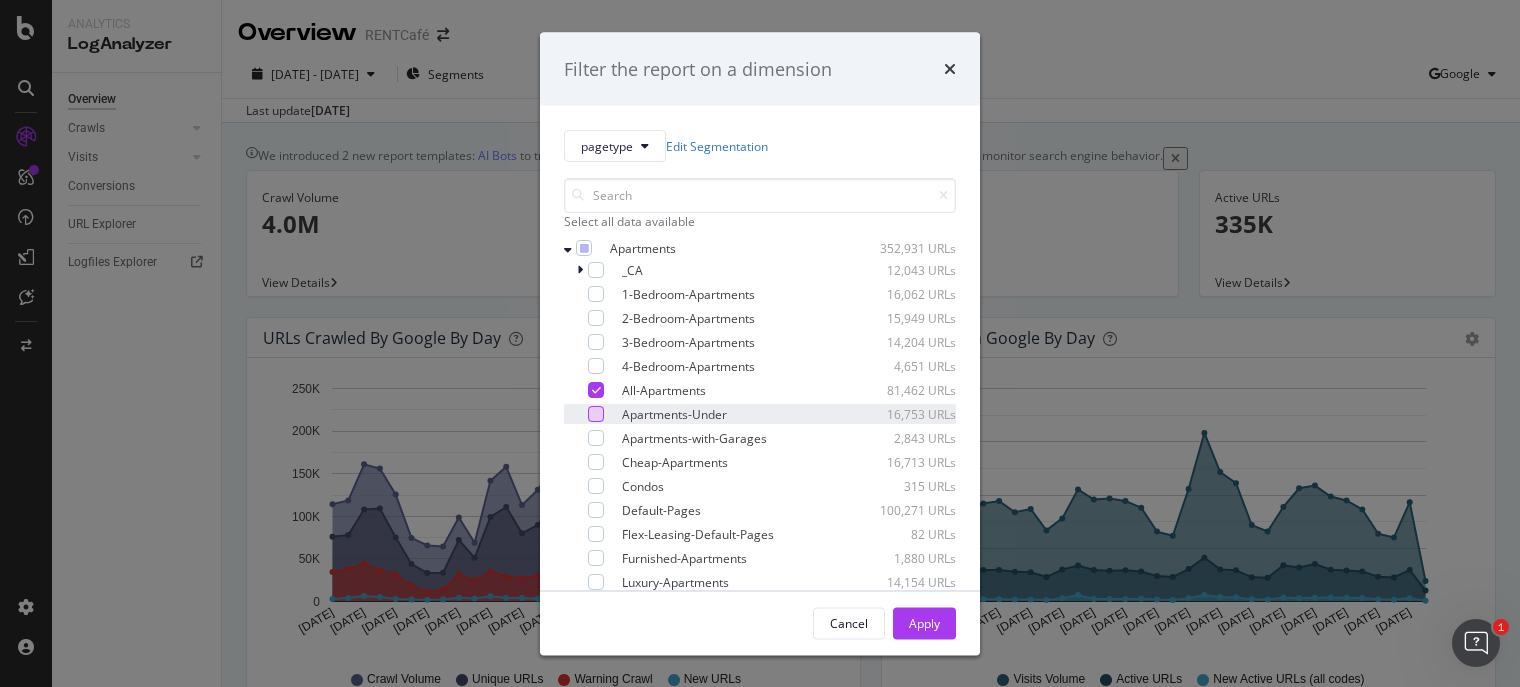 click at bounding box center (596, 414) 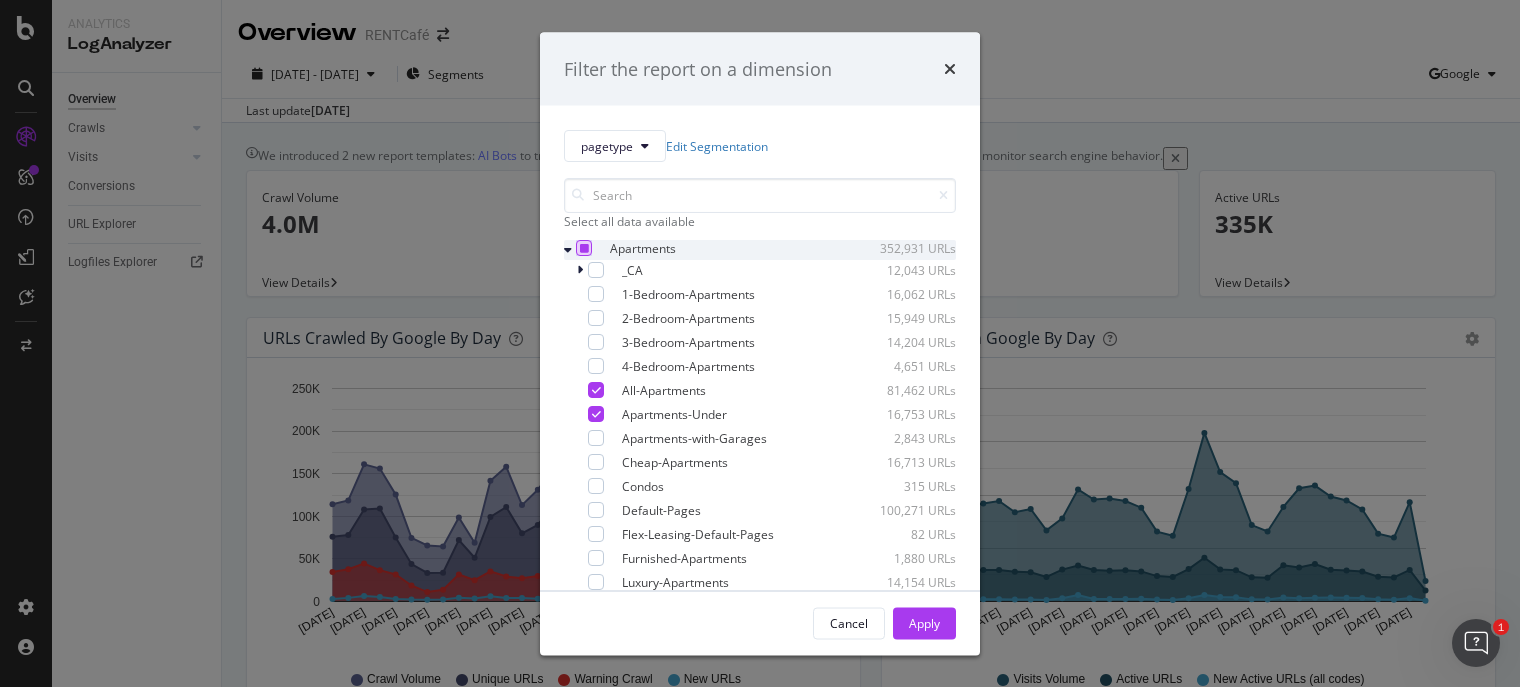 click at bounding box center [584, 248] 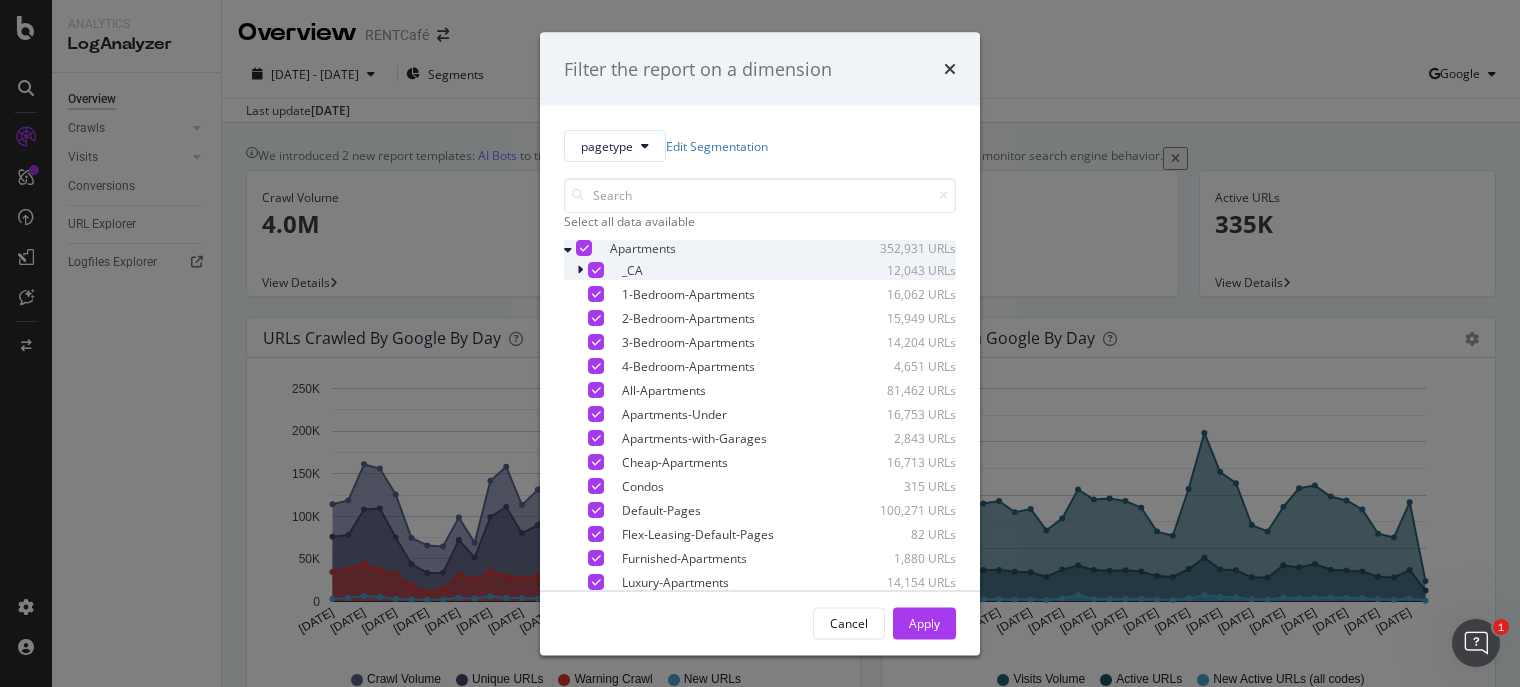 click at bounding box center (596, 270) 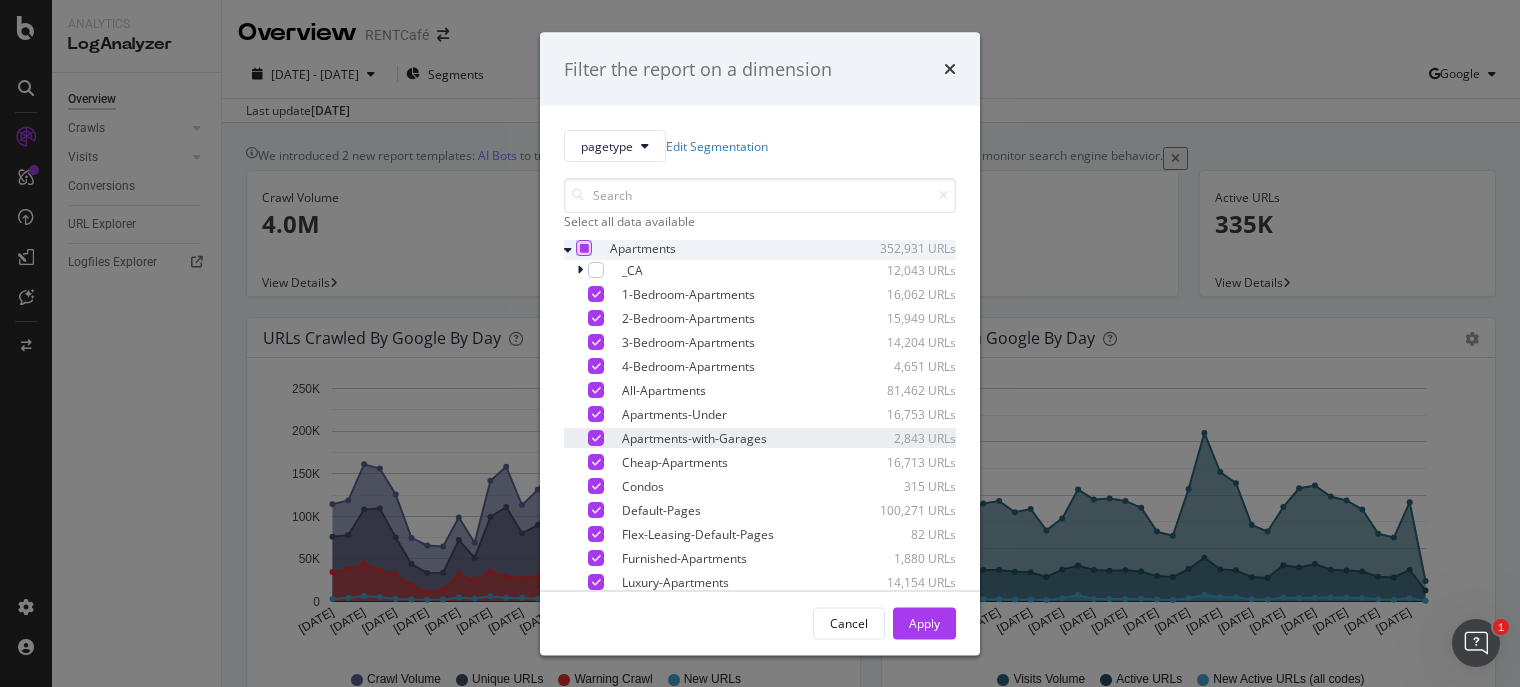 scroll, scrollTop: 100, scrollLeft: 0, axis: vertical 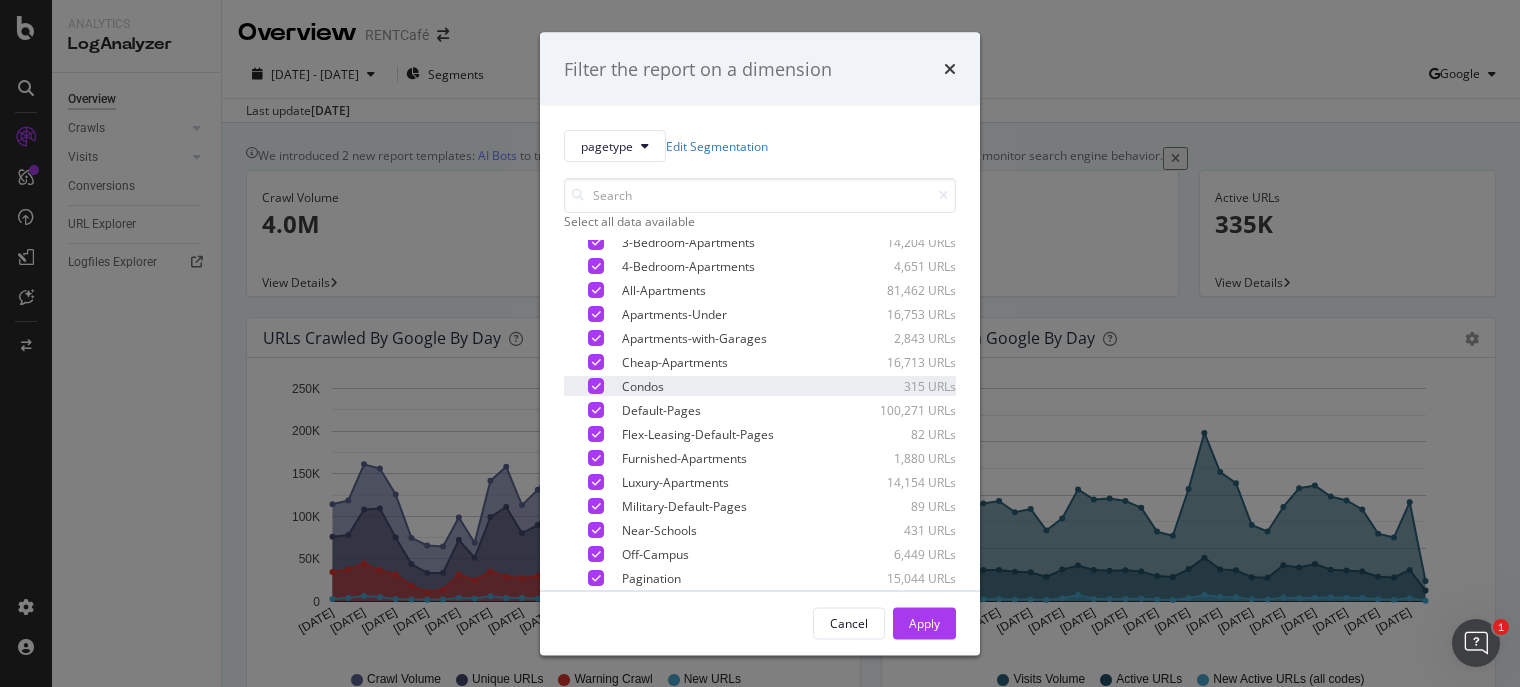 click at bounding box center [596, 386] 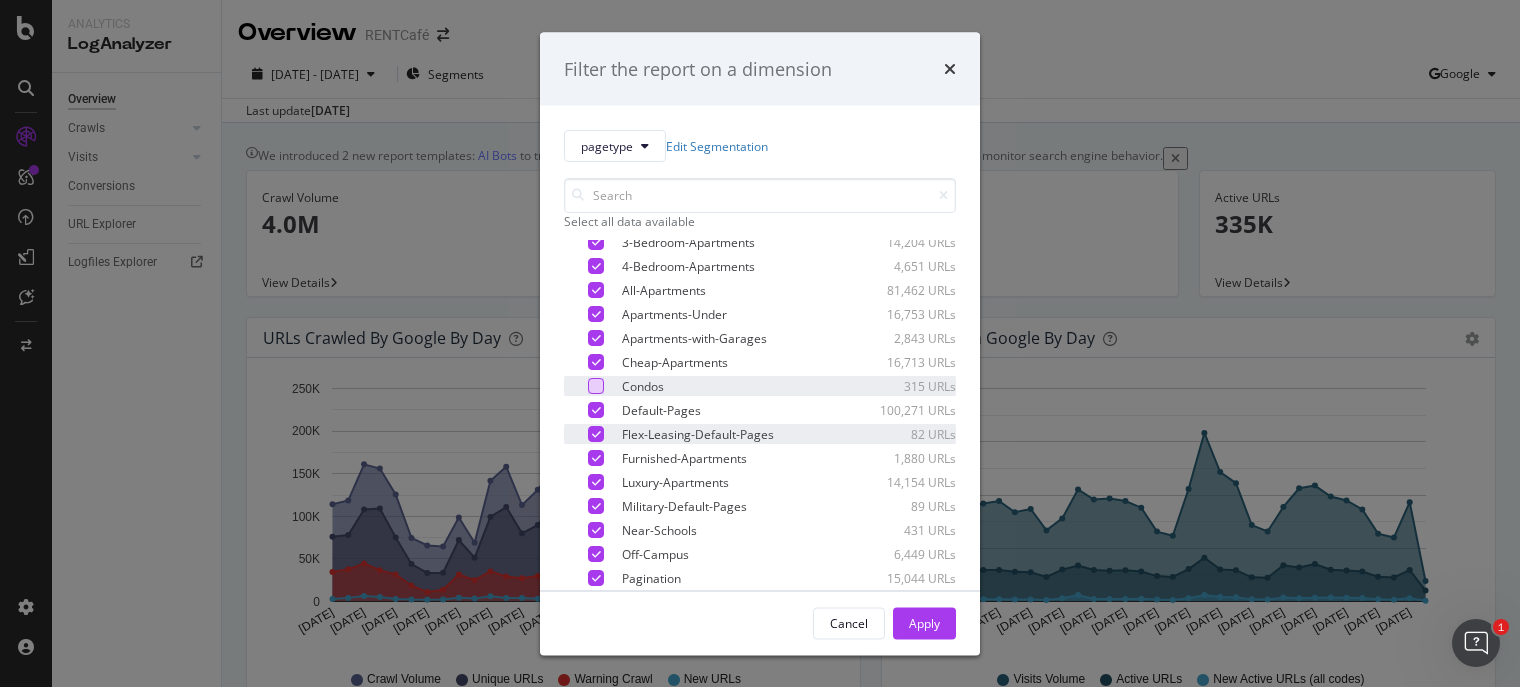 click at bounding box center [596, 434] 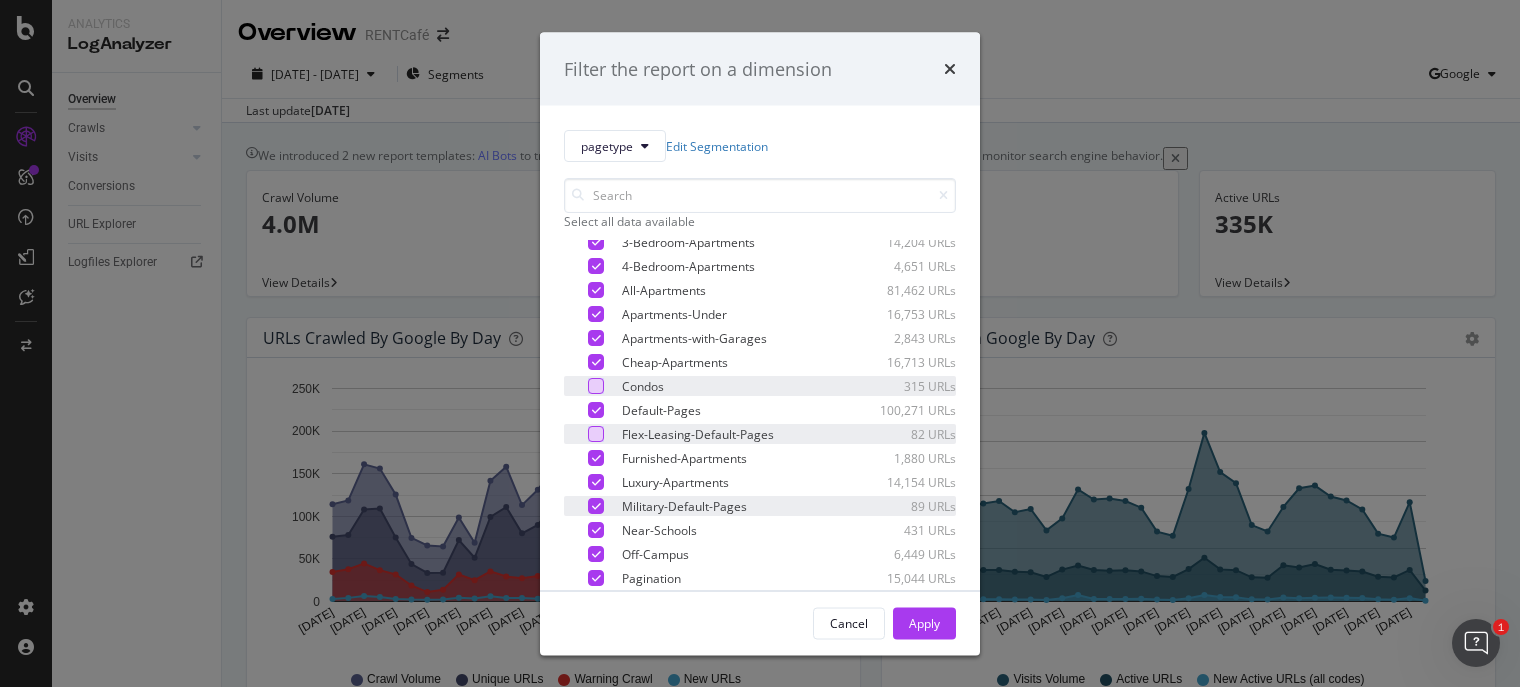 click at bounding box center (596, 506) 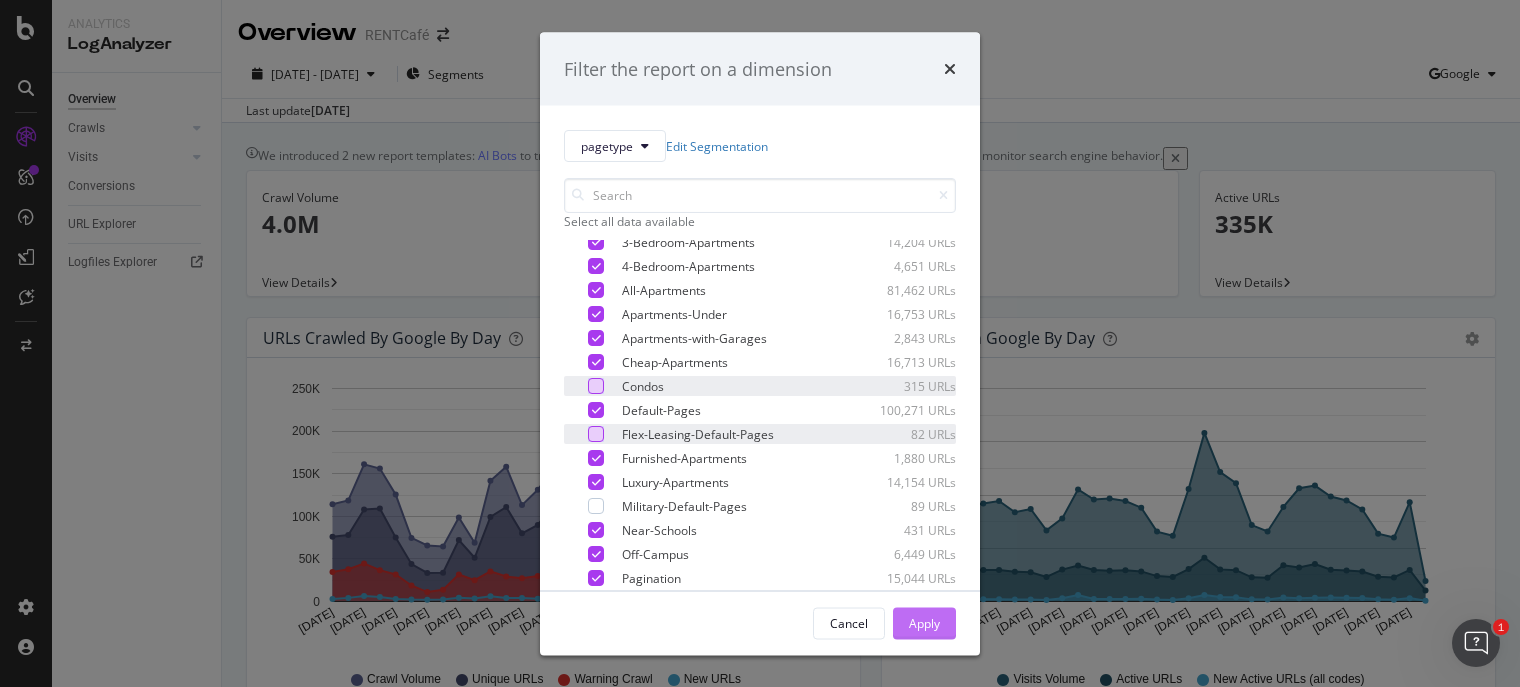 click on "Apply" at bounding box center [924, 622] 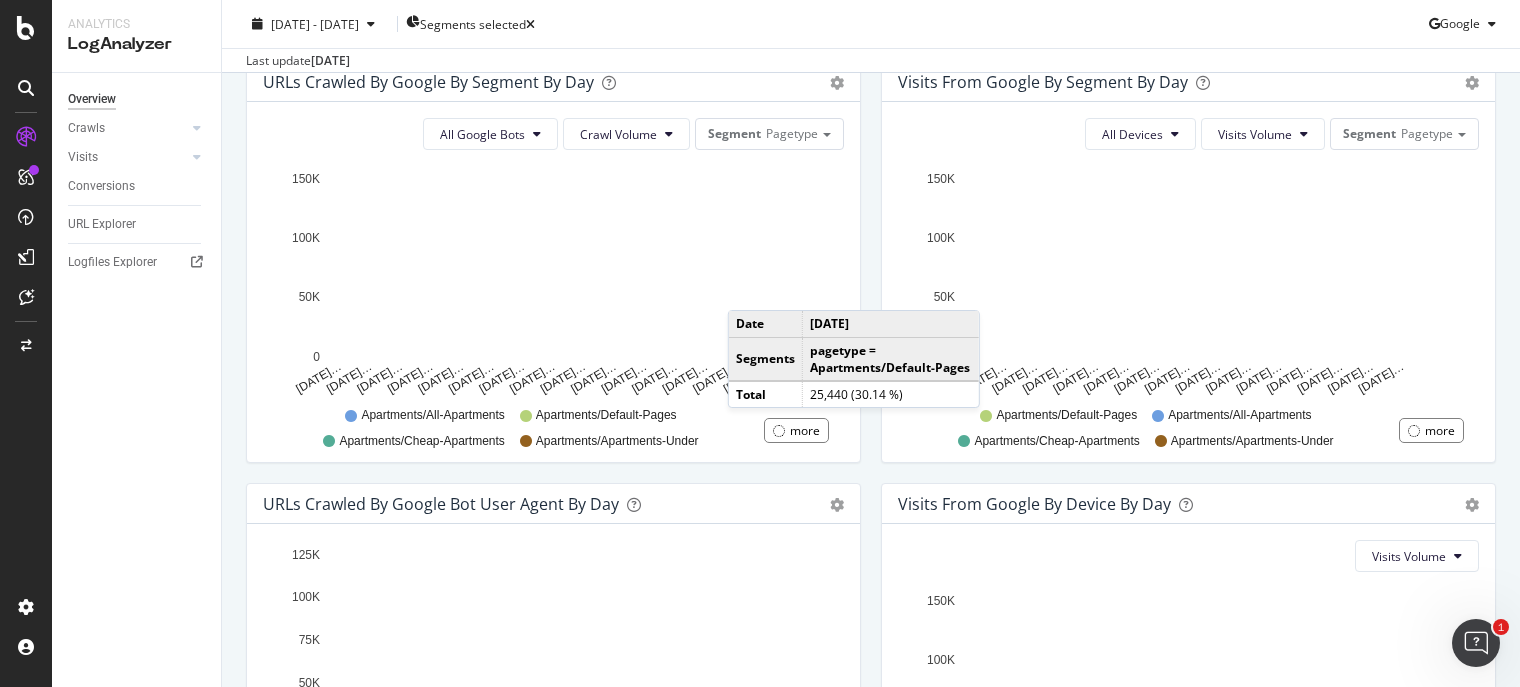 scroll, scrollTop: 578, scrollLeft: 0, axis: vertical 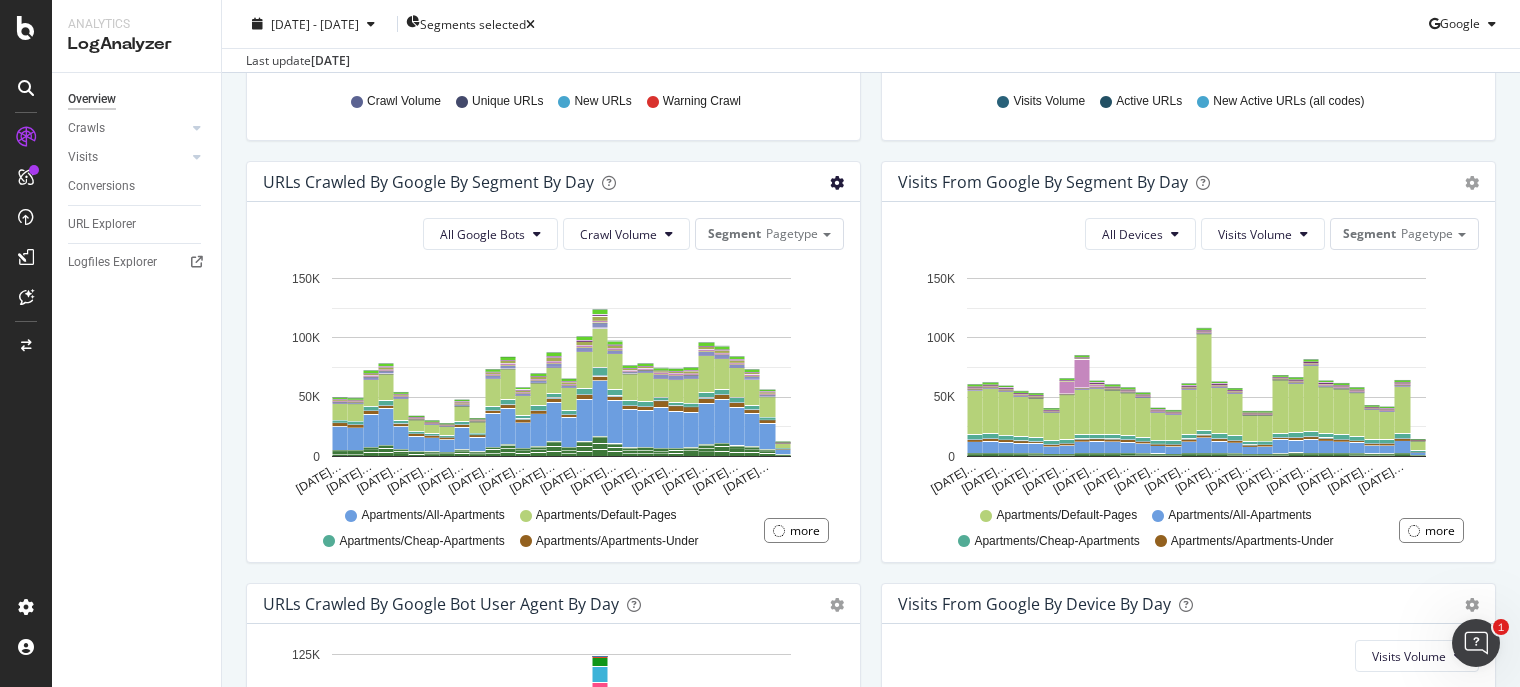 click at bounding box center [837, -239] 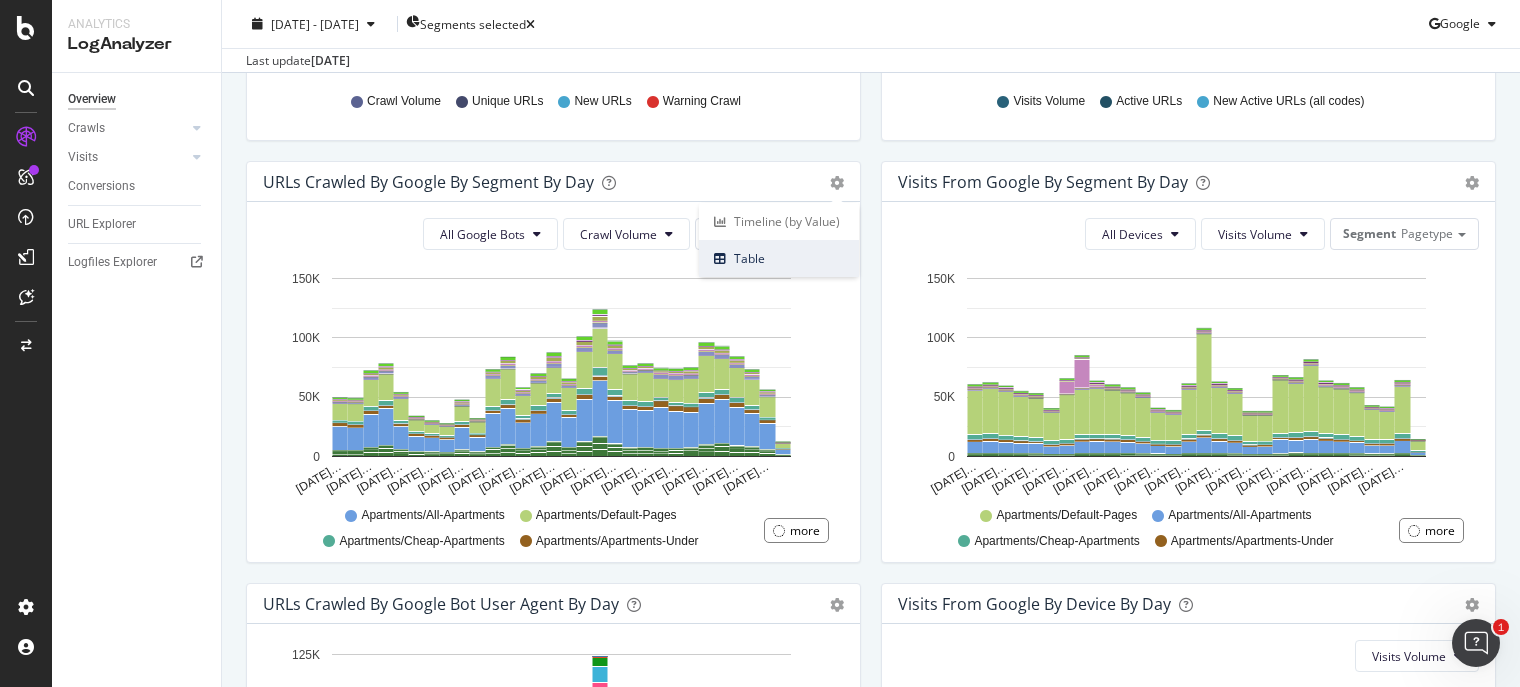 click on "Table" at bounding box center (779, 258) 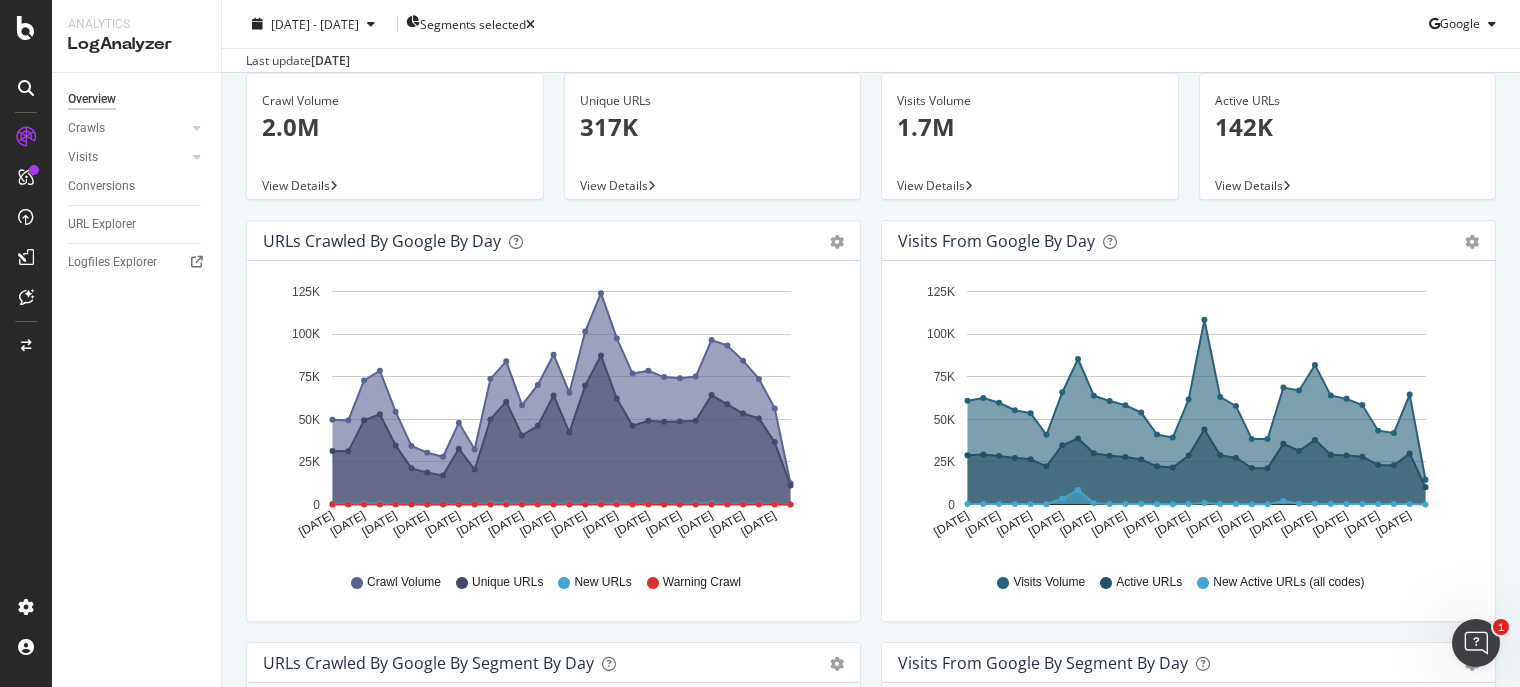 scroll, scrollTop: 0, scrollLeft: 0, axis: both 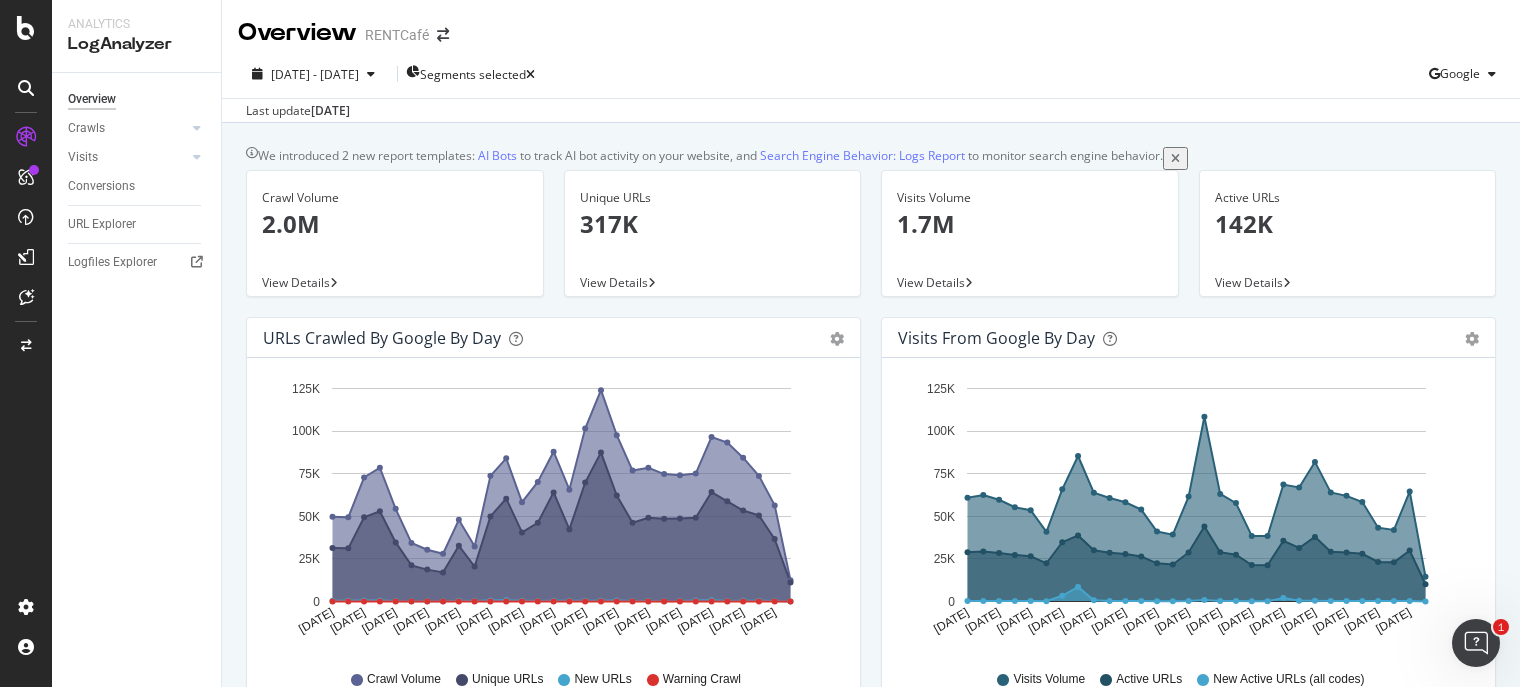 click on "URLs Crawled by Google by day" at bounding box center (382, 338) 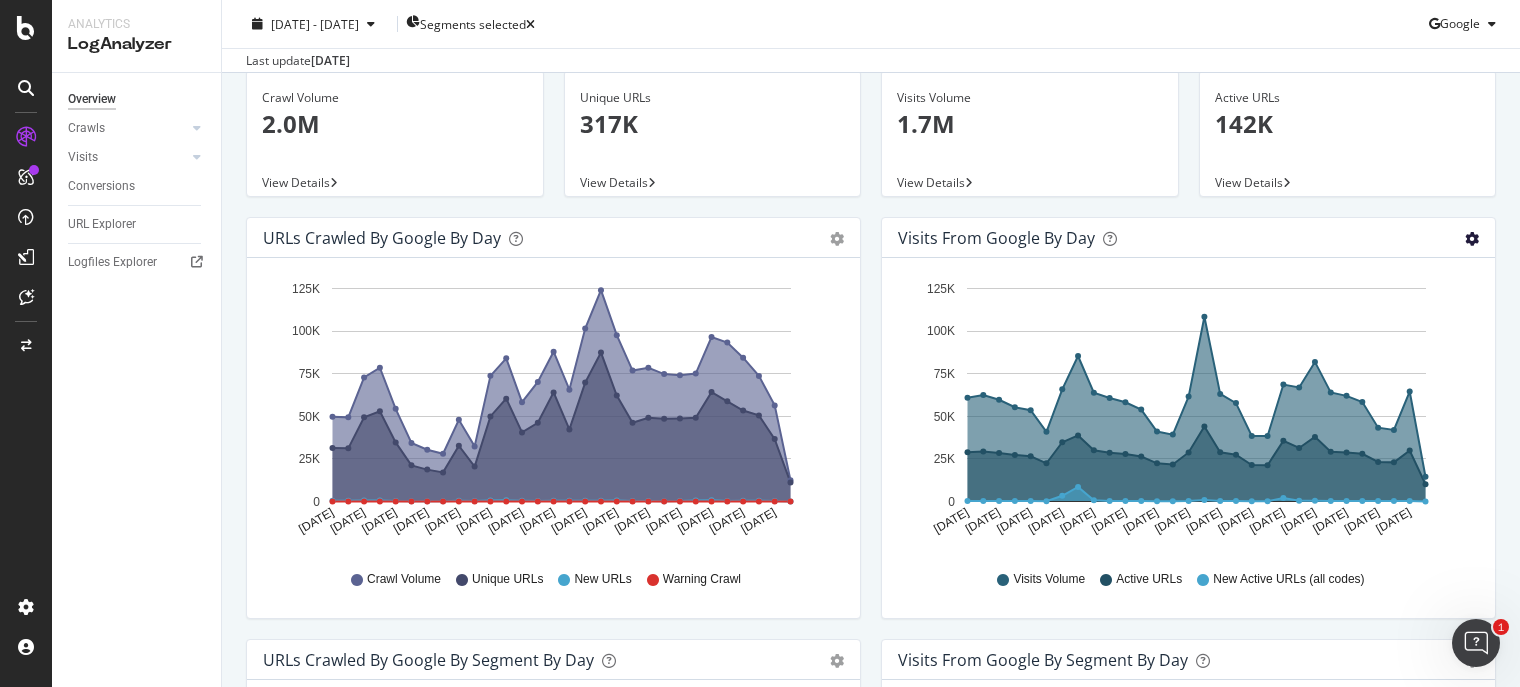 click at bounding box center [837, 239] 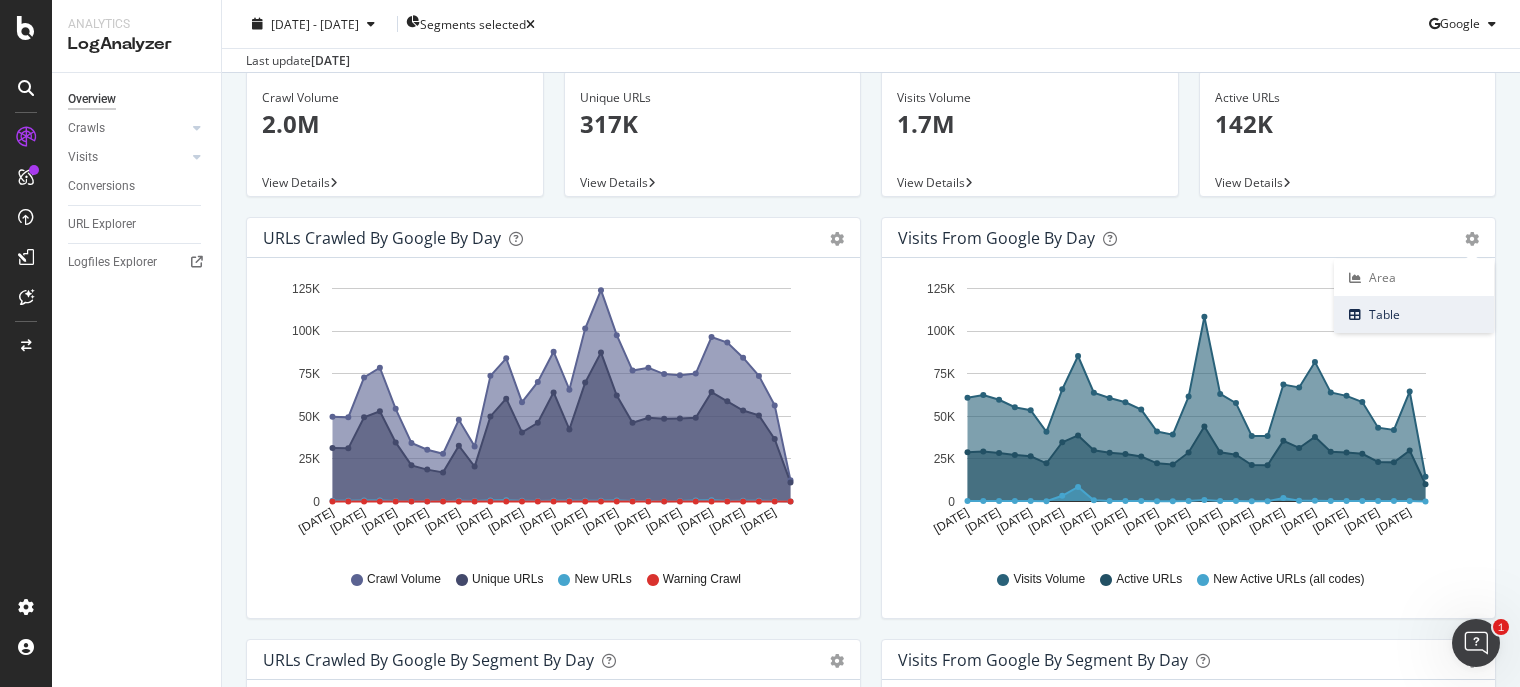 click on "Table" at bounding box center [1414, 314] 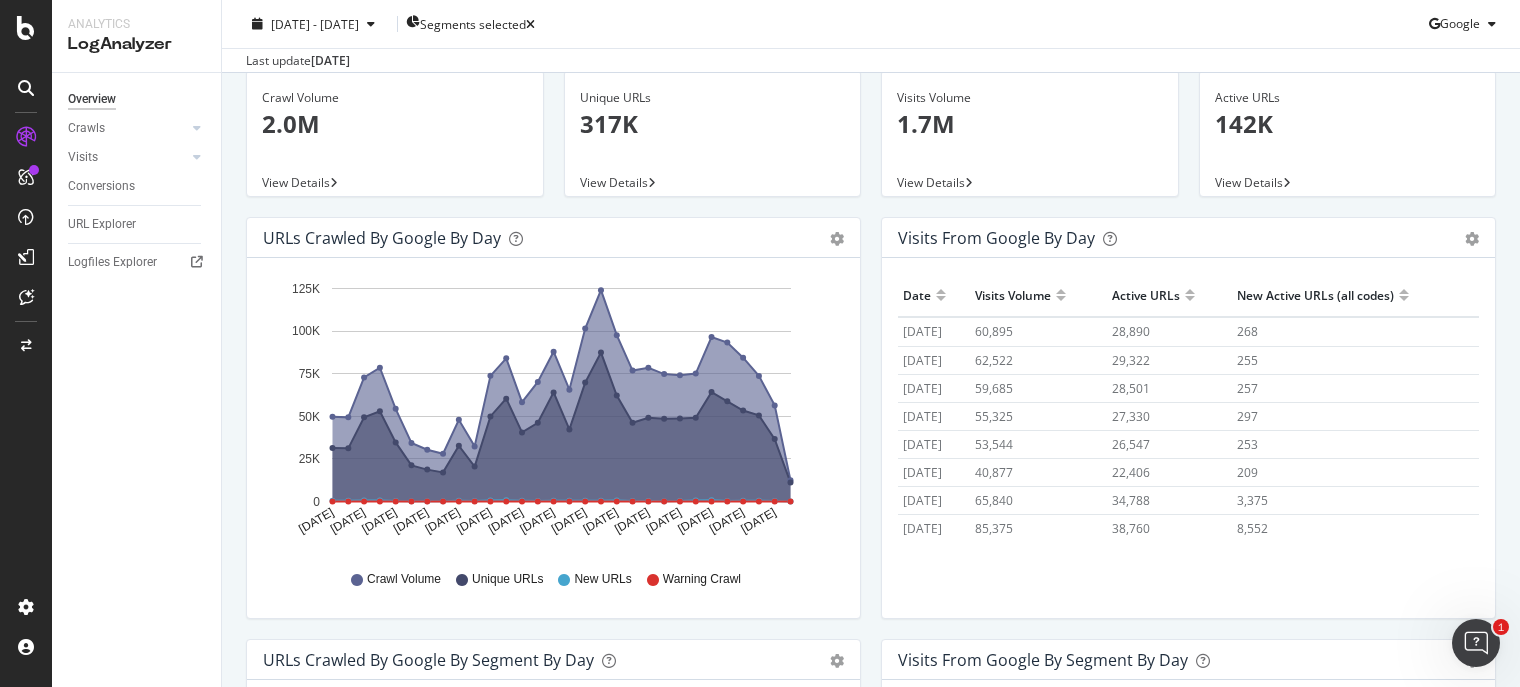 click on "Visits from Google by day Area Table" at bounding box center (1188, 238) 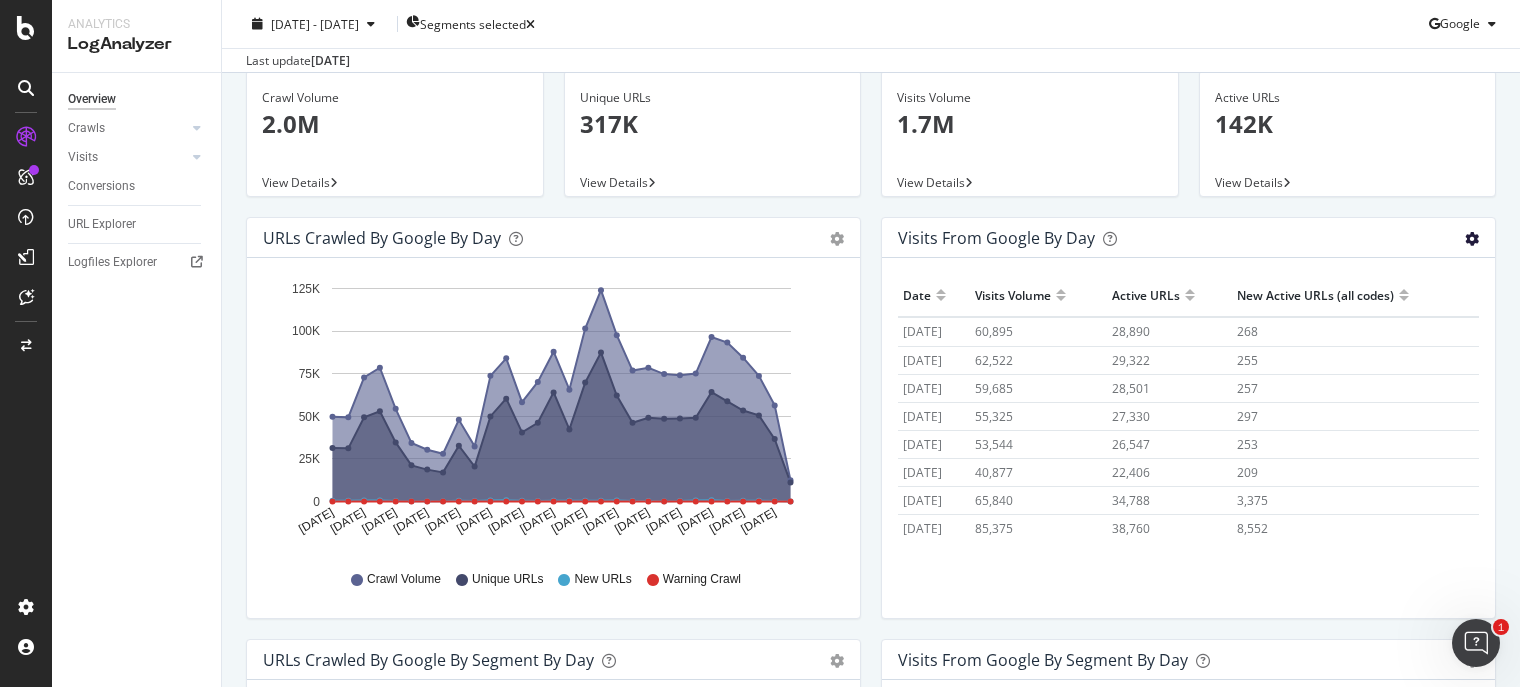 click at bounding box center [837, 239] 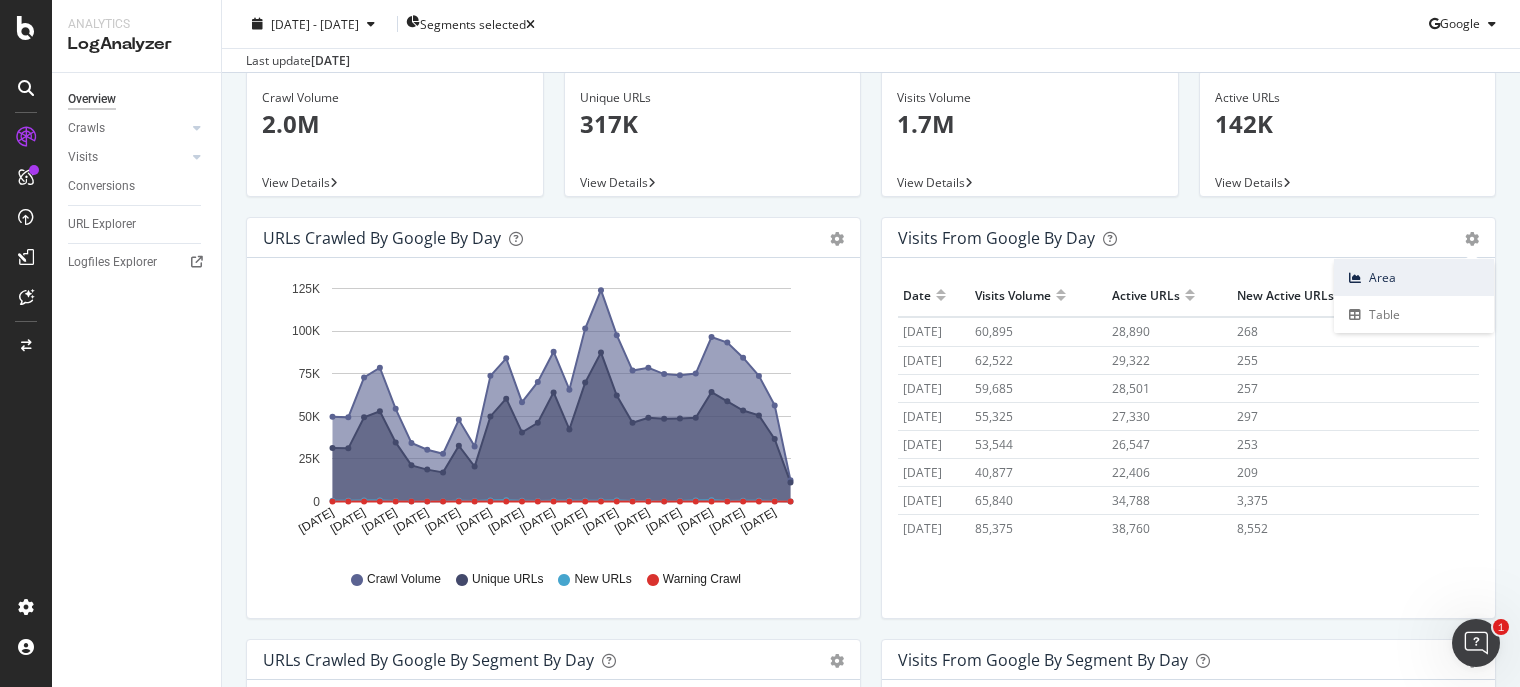 click on "Area" at bounding box center [1414, 277] 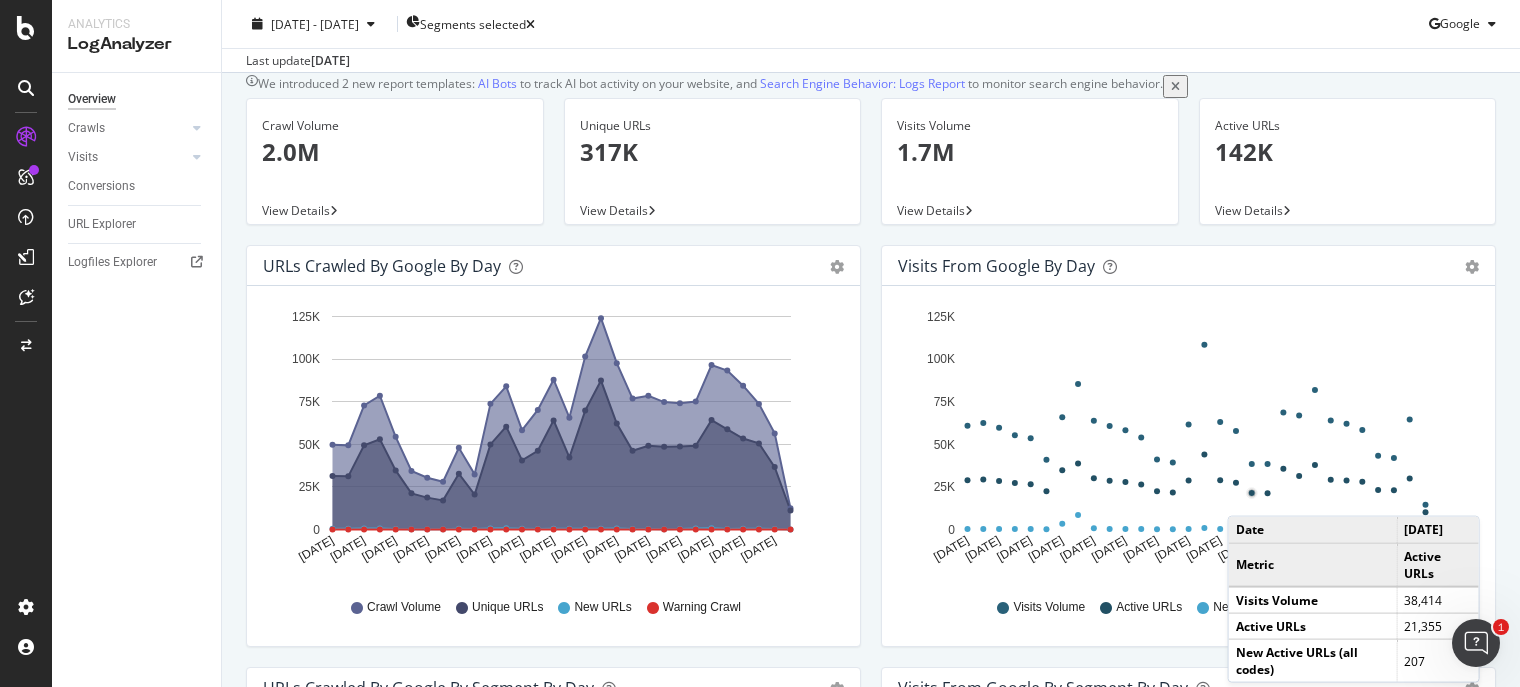 scroll, scrollTop: 0, scrollLeft: 0, axis: both 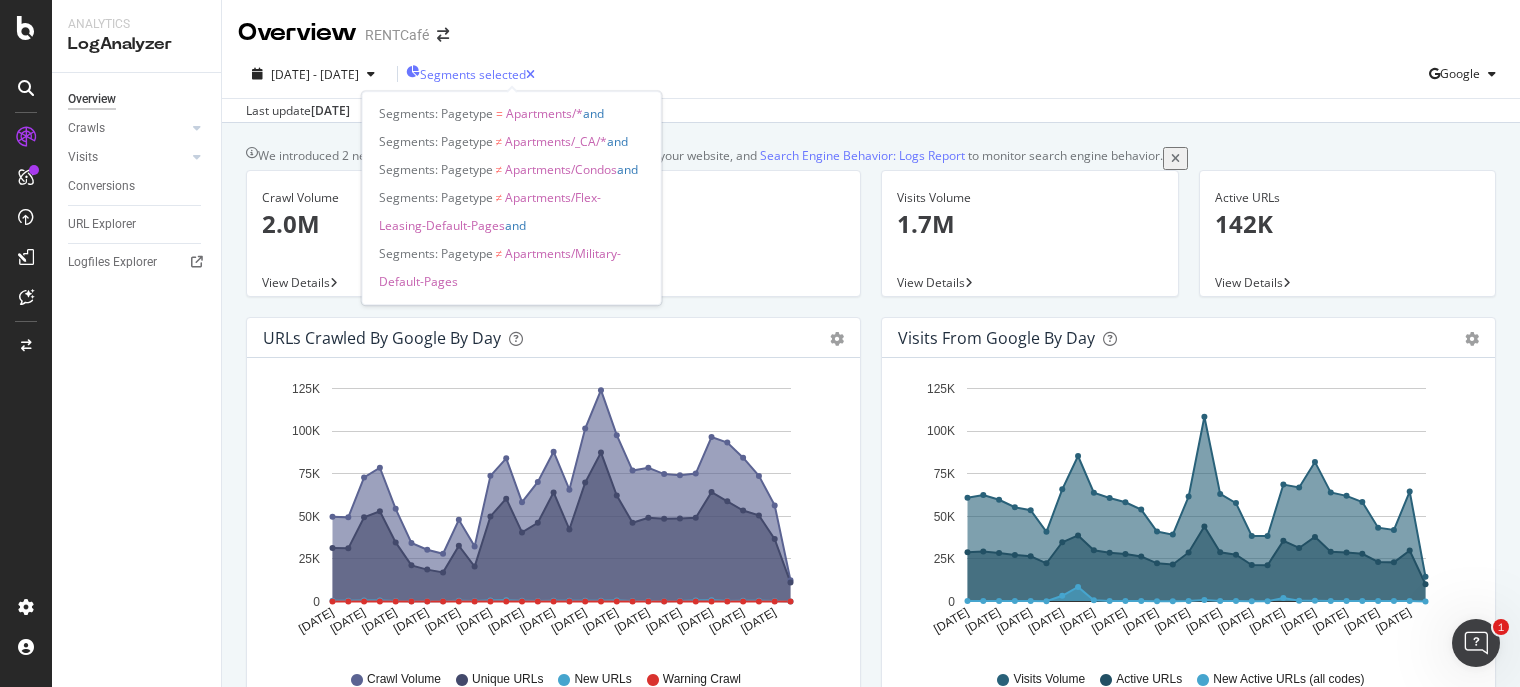 click on "Segments selected" at bounding box center (473, 74) 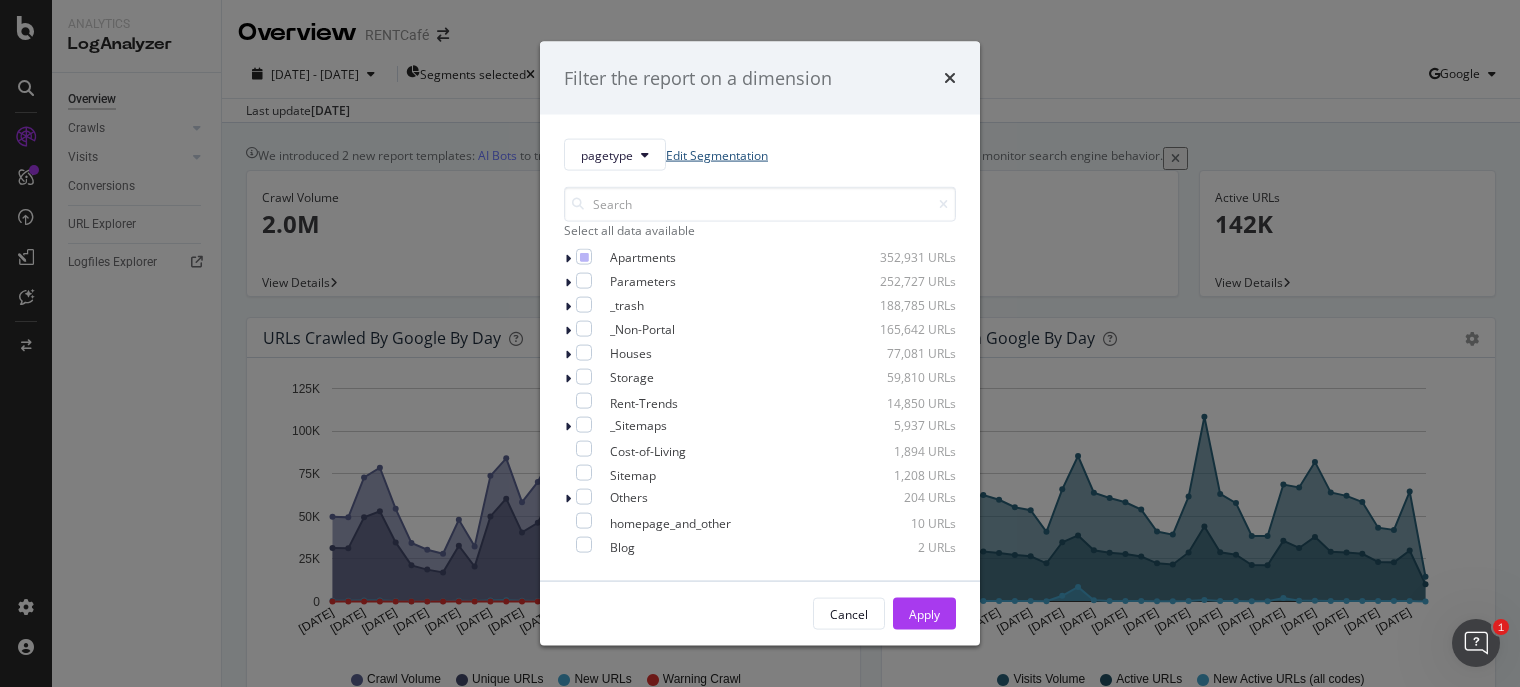 click on "Edit Segmentation" at bounding box center [717, 154] 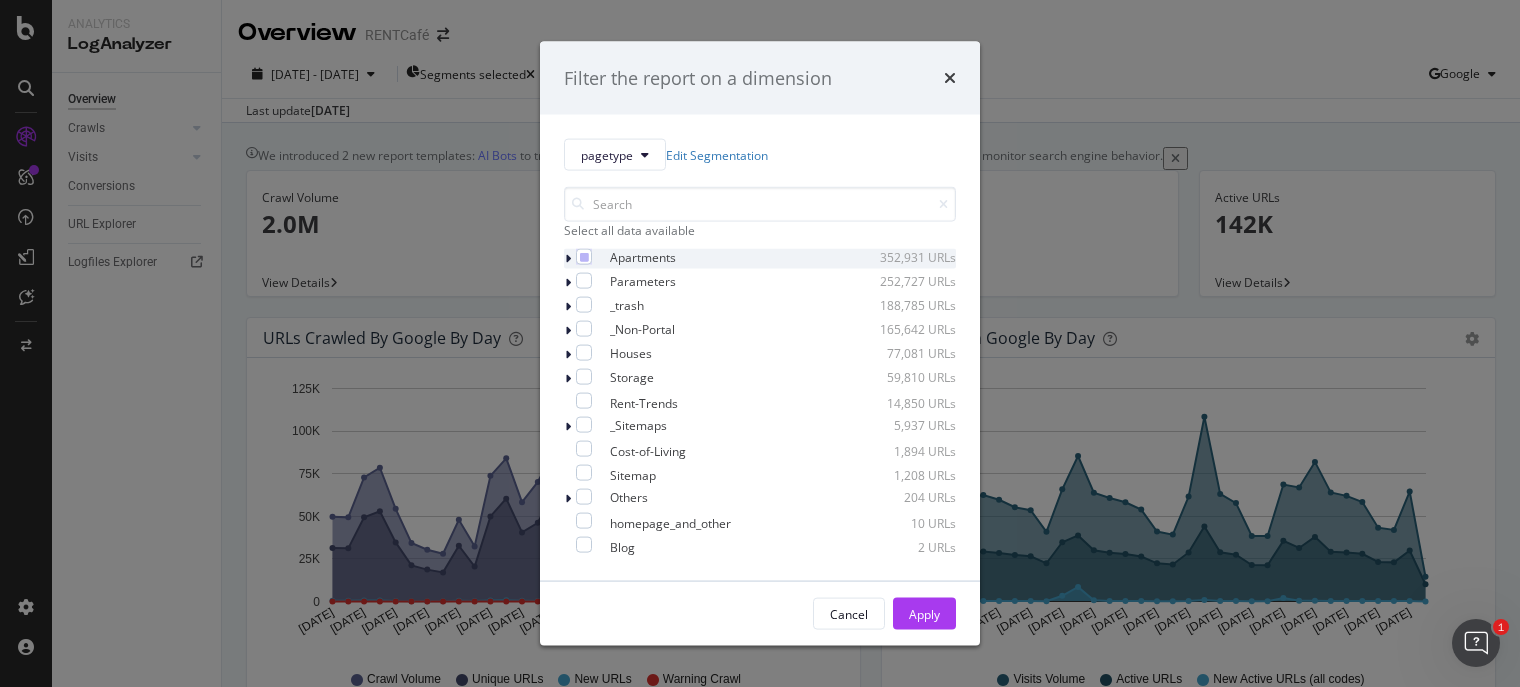 click at bounding box center (570, 259) 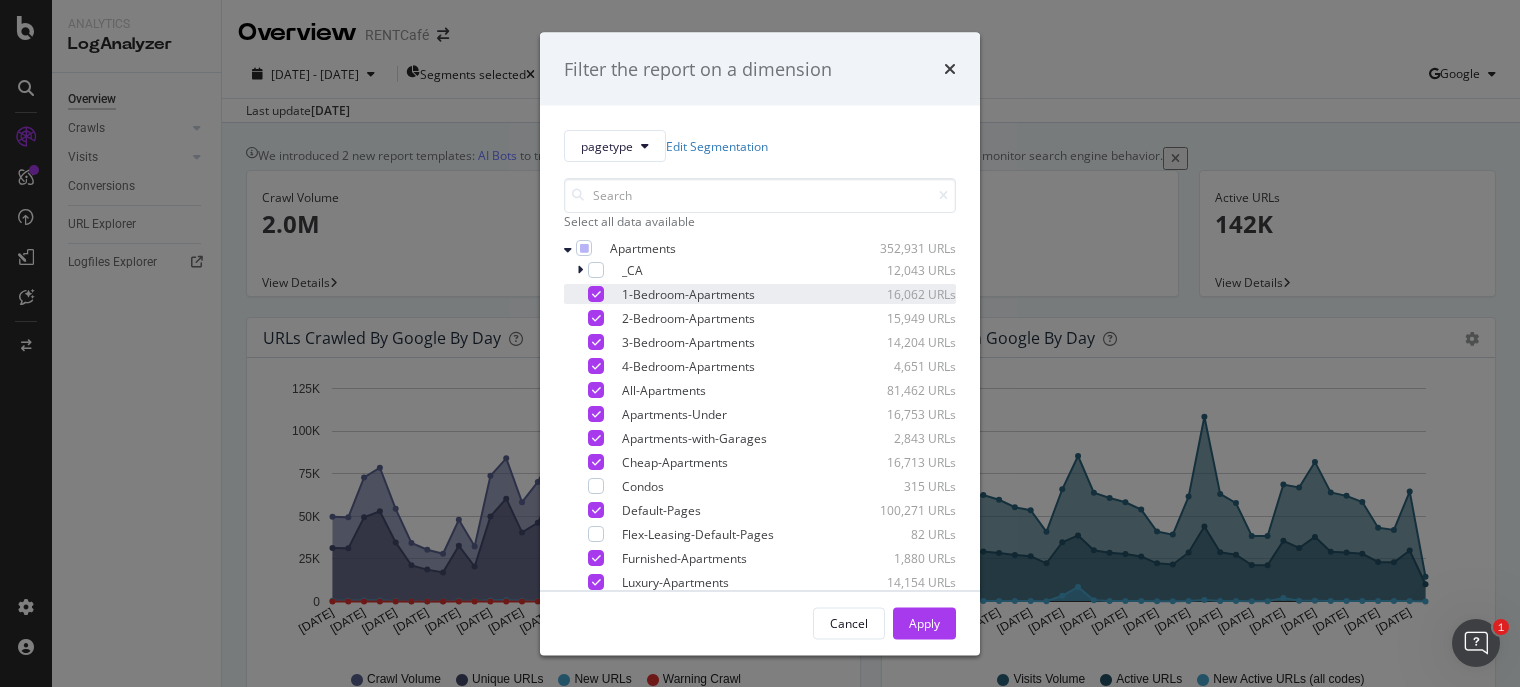 click at bounding box center [596, 294] 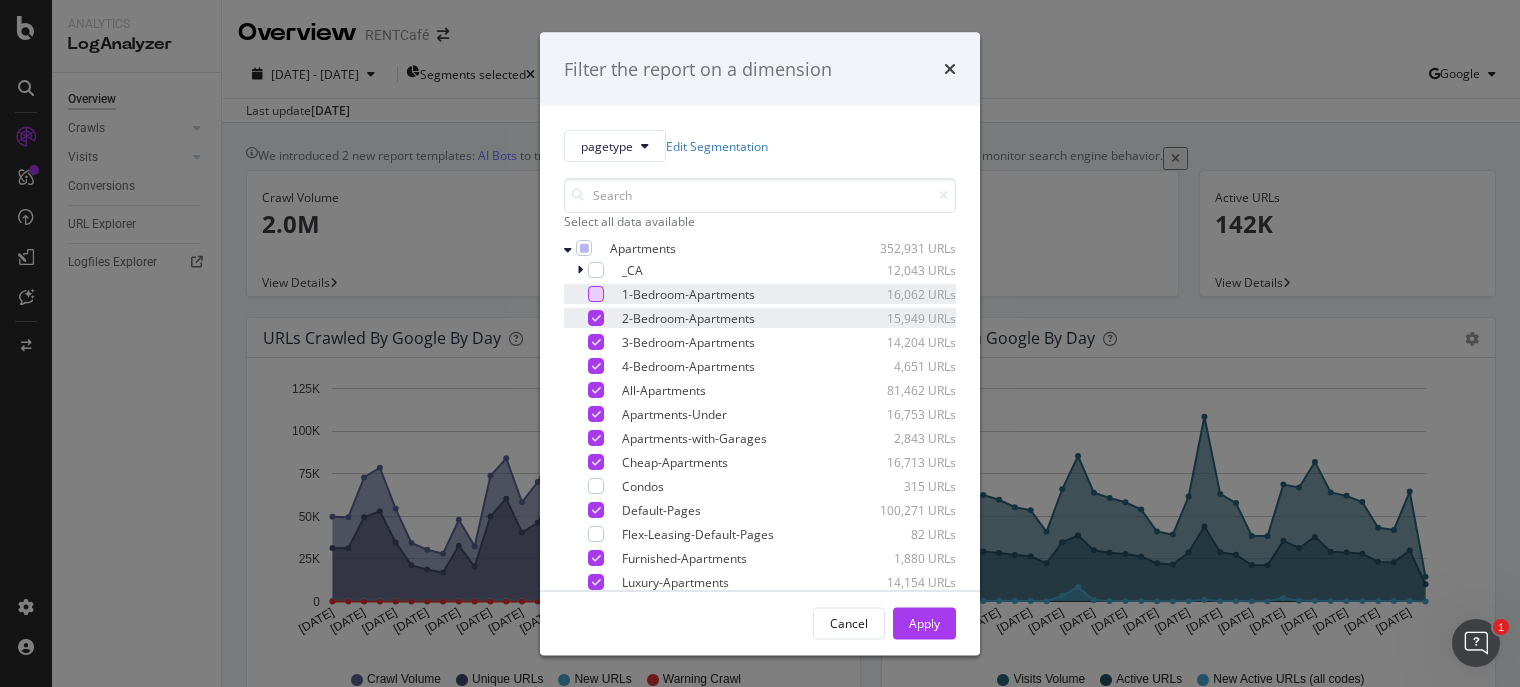 click at bounding box center [596, 318] 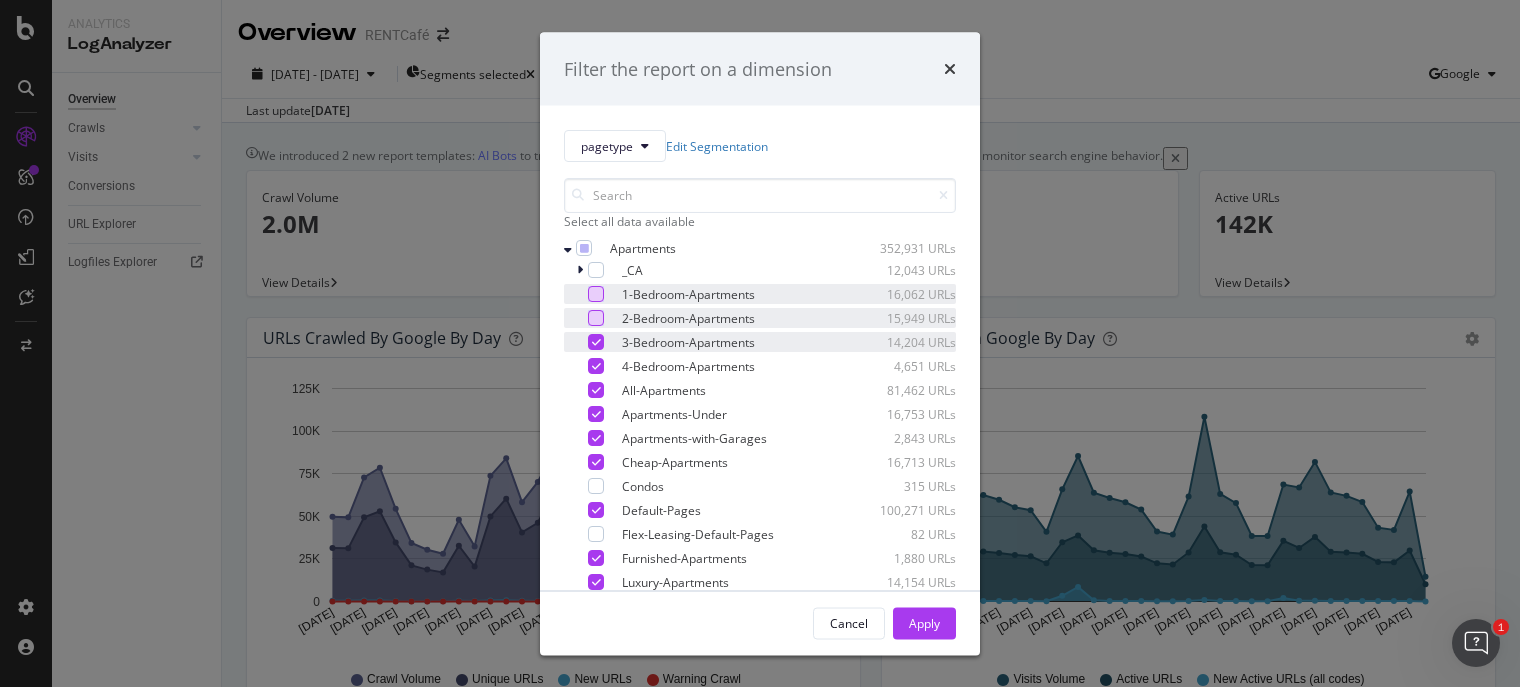 click at bounding box center [596, 342] 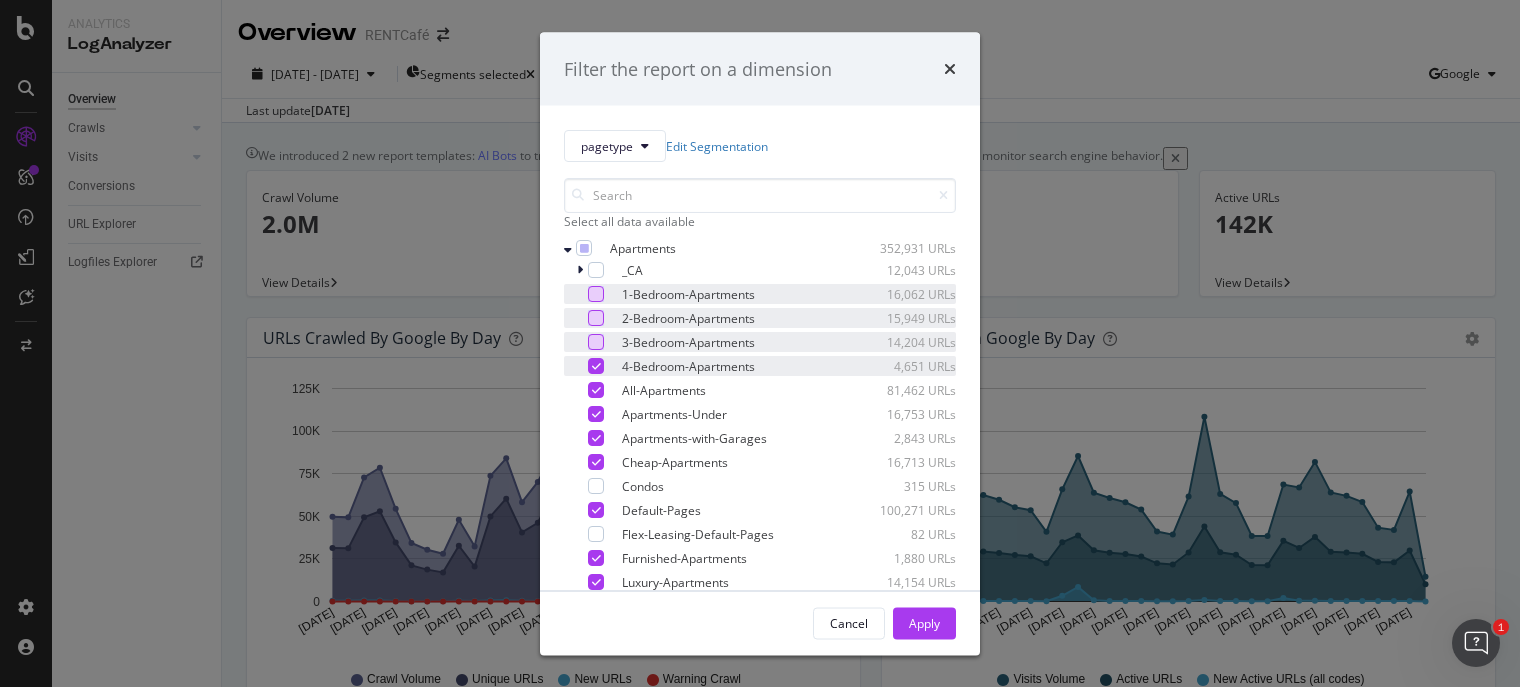 click at bounding box center (596, 366) 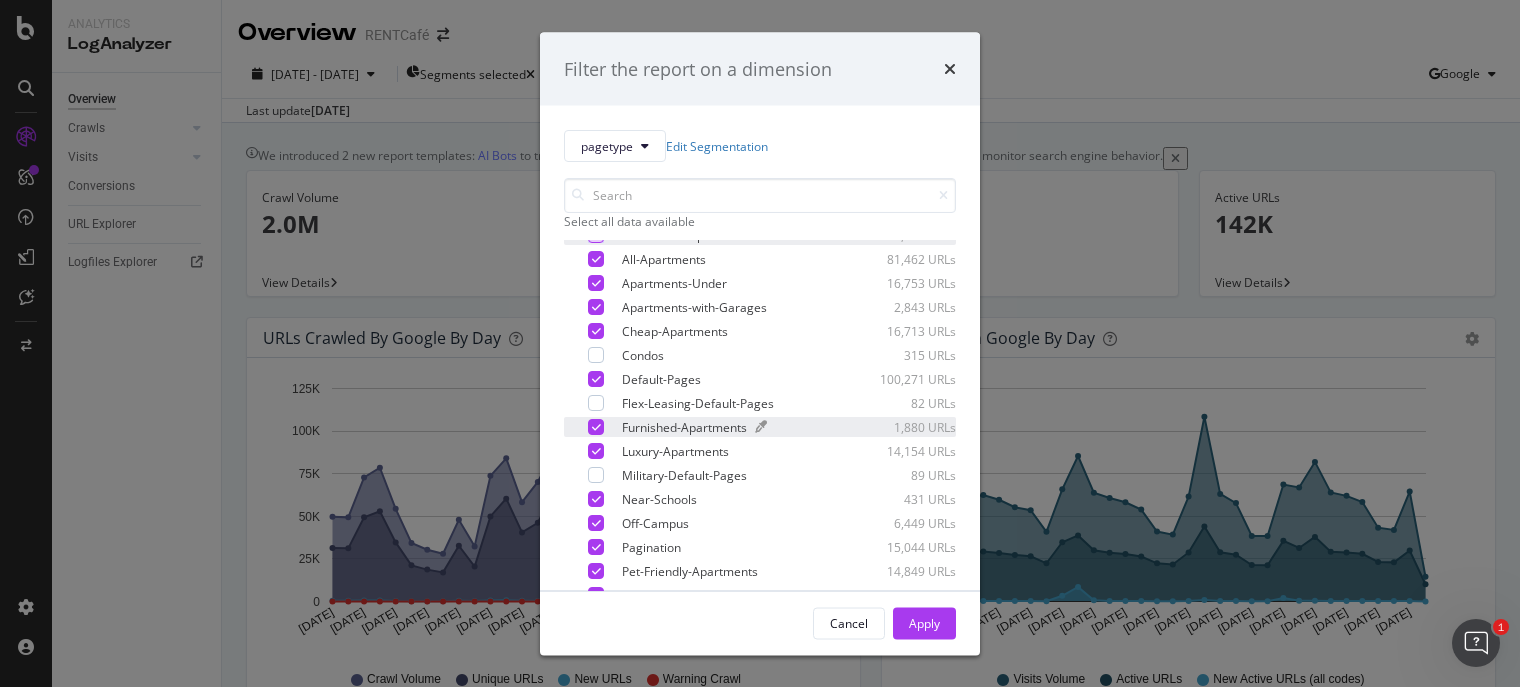 scroll, scrollTop: 100, scrollLeft: 0, axis: vertical 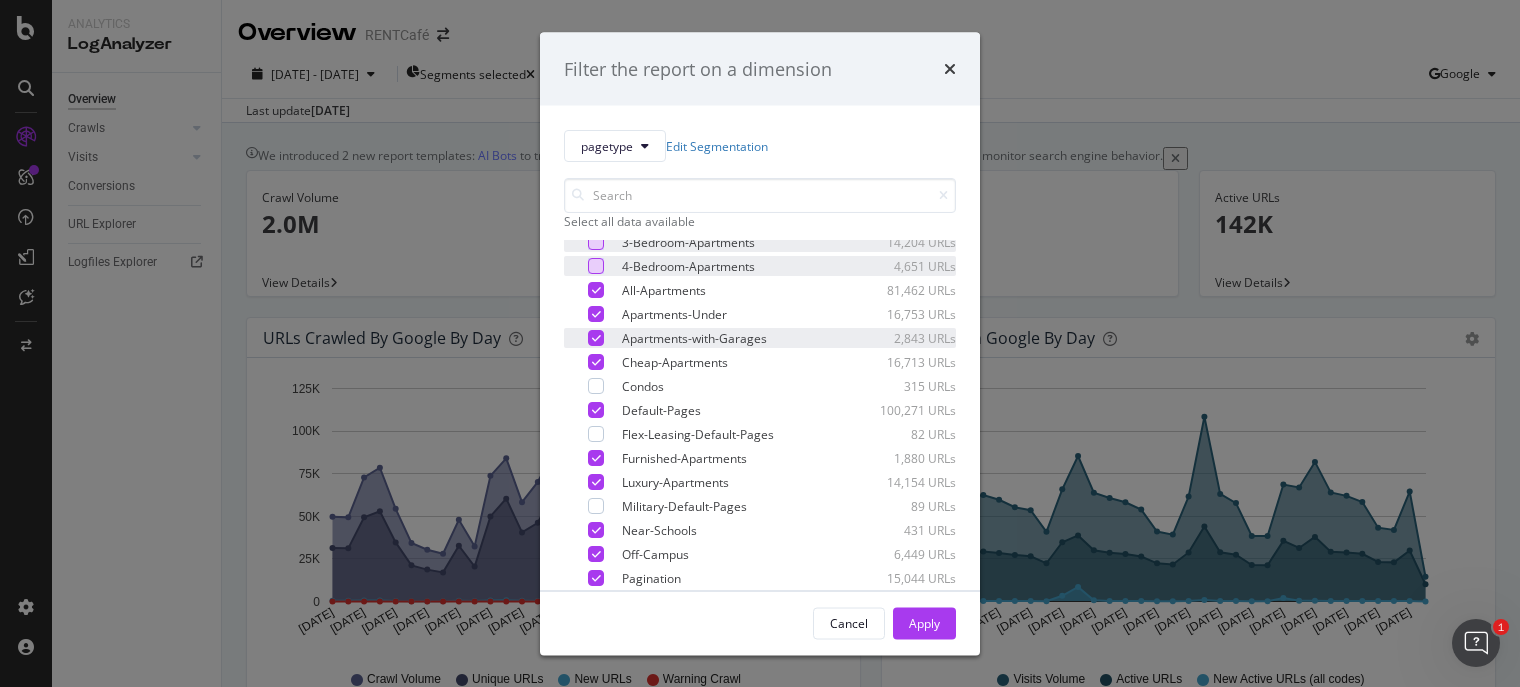 click at bounding box center [596, 338] 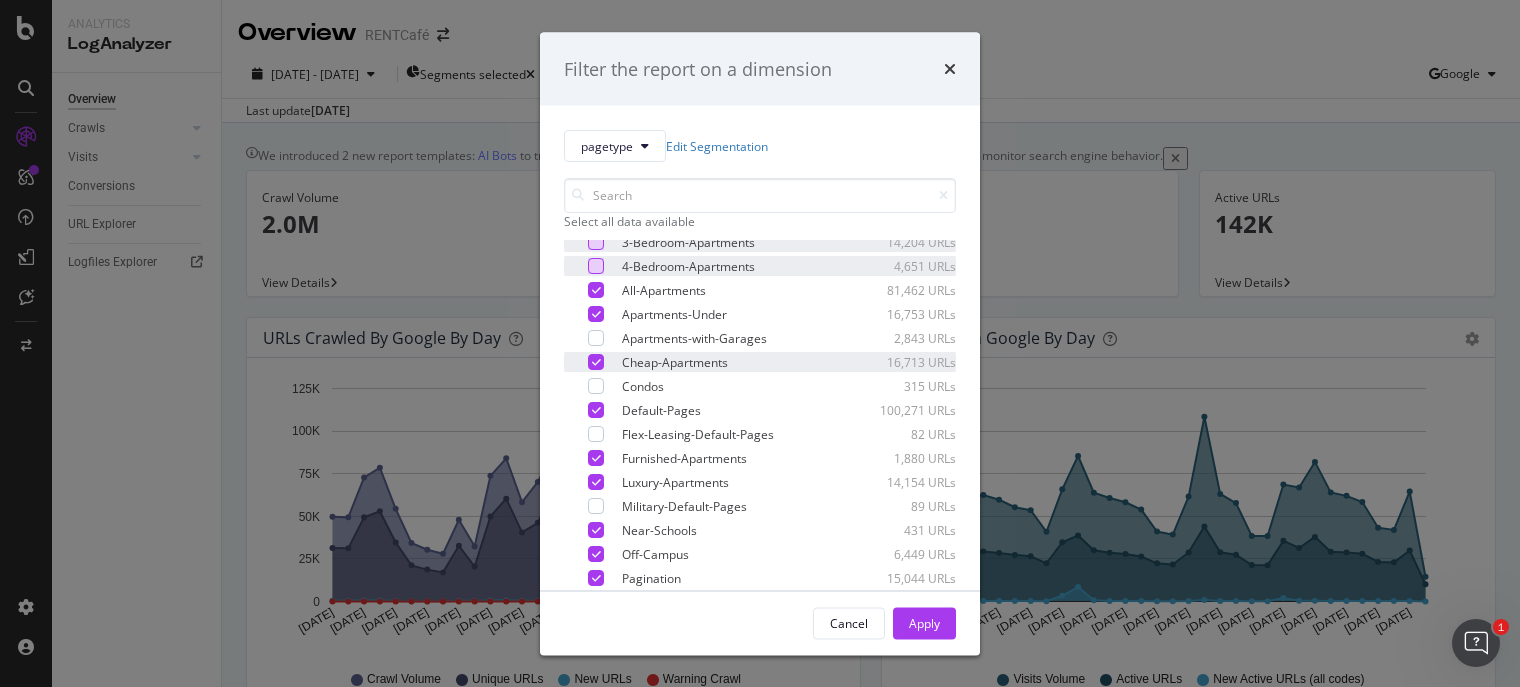 click at bounding box center [596, 362] 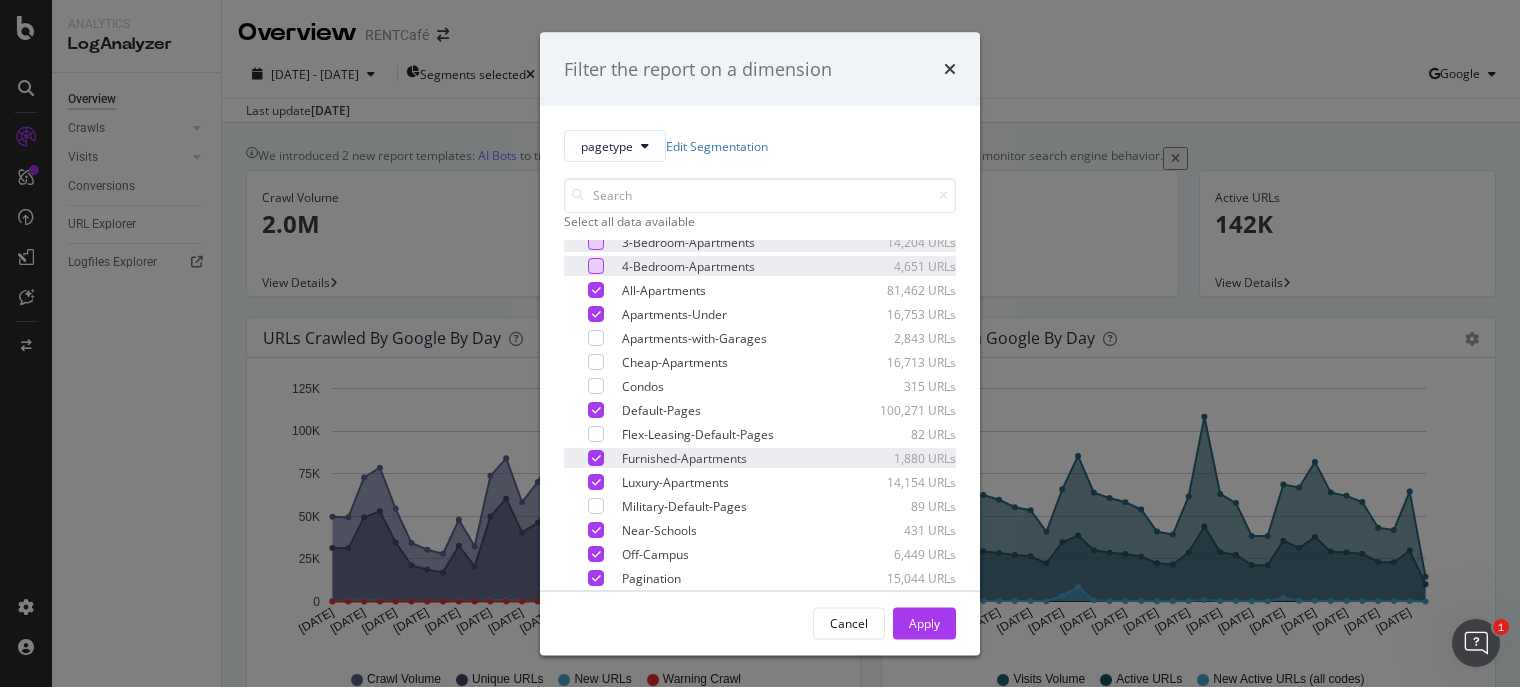 click at bounding box center (596, 458) 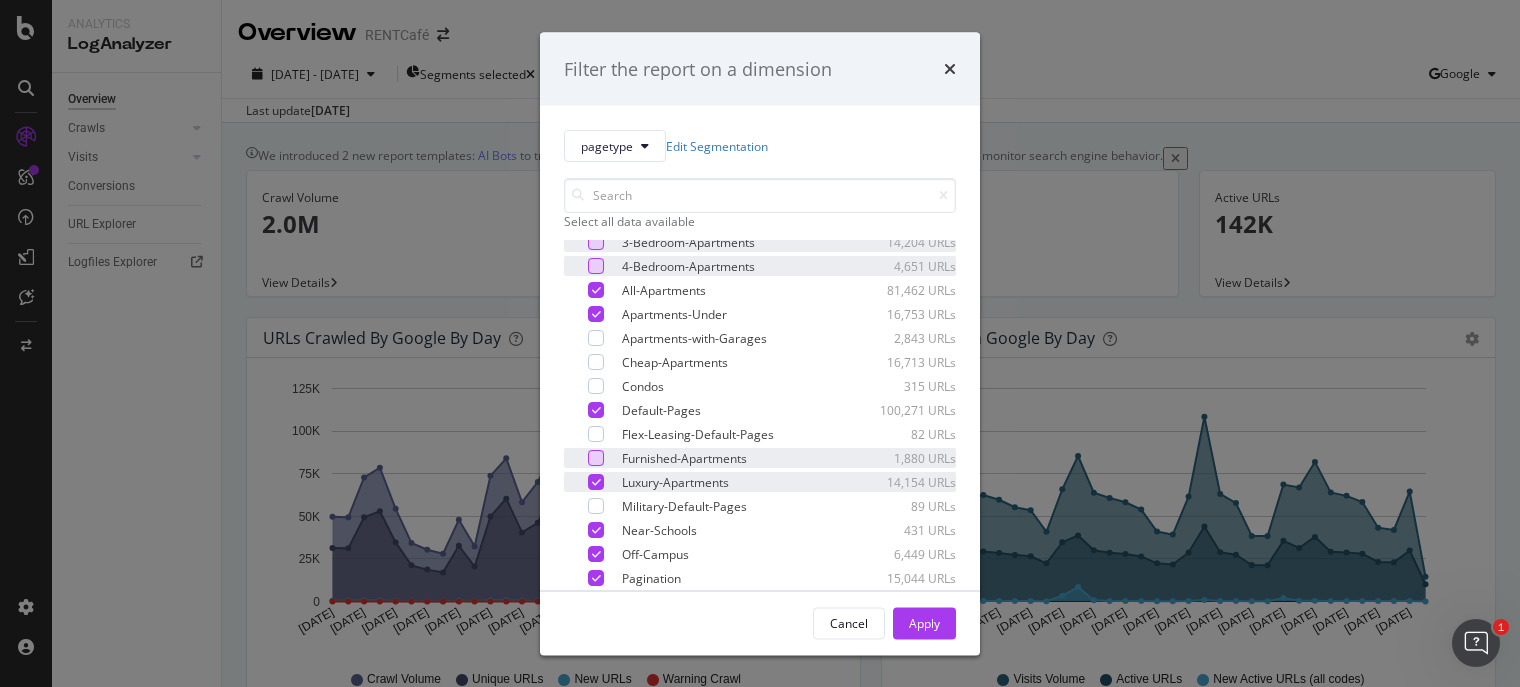 click at bounding box center (596, 482) 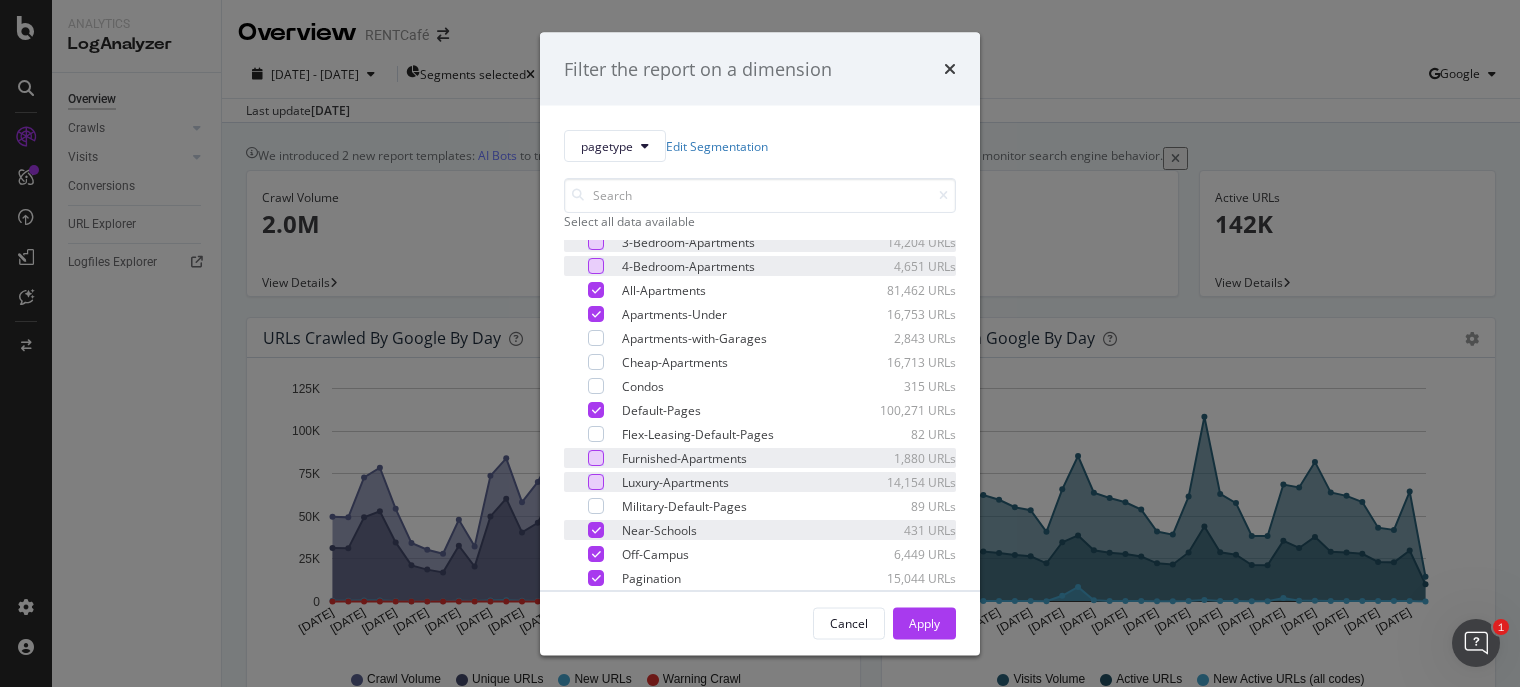 click at bounding box center [596, 530] 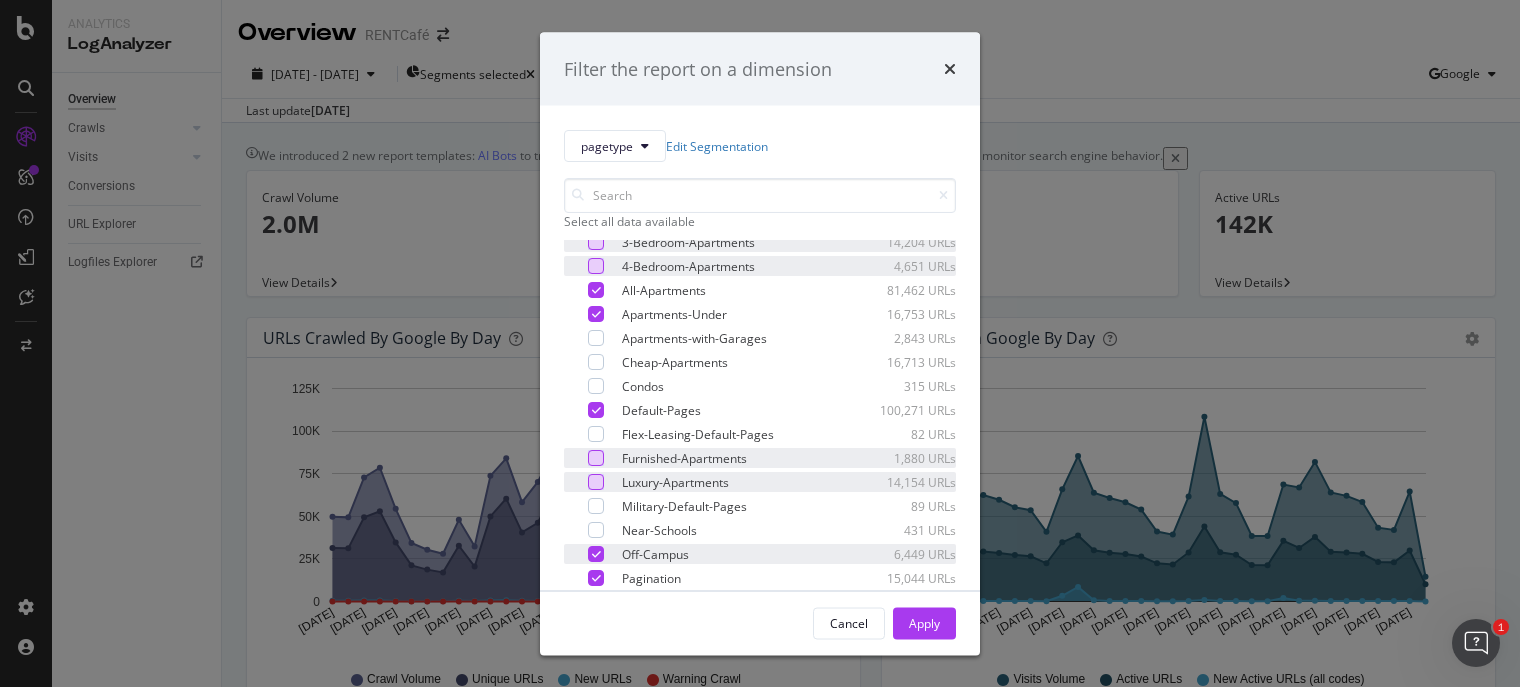 click at bounding box center (596, 554) 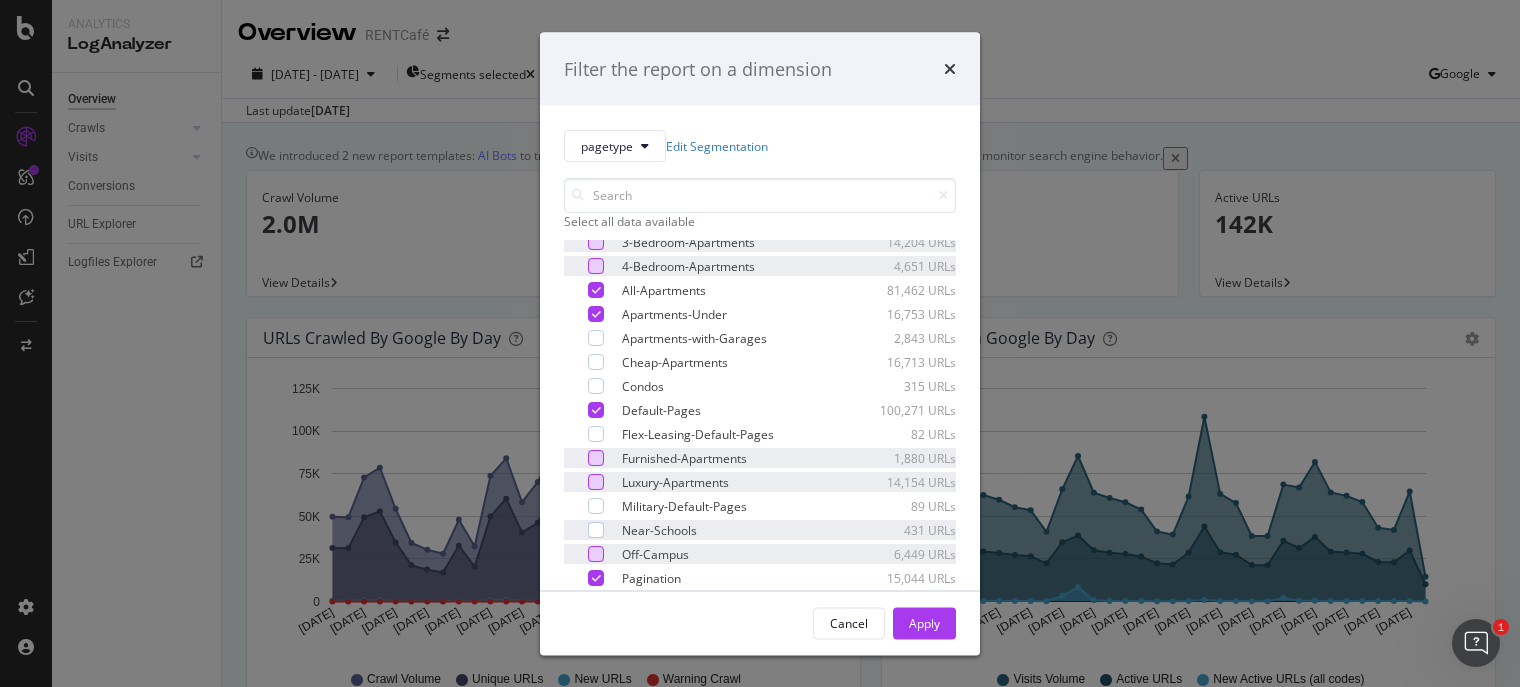 scroll, scrollTop: 200, scrollLeft: 0, axis: vertical 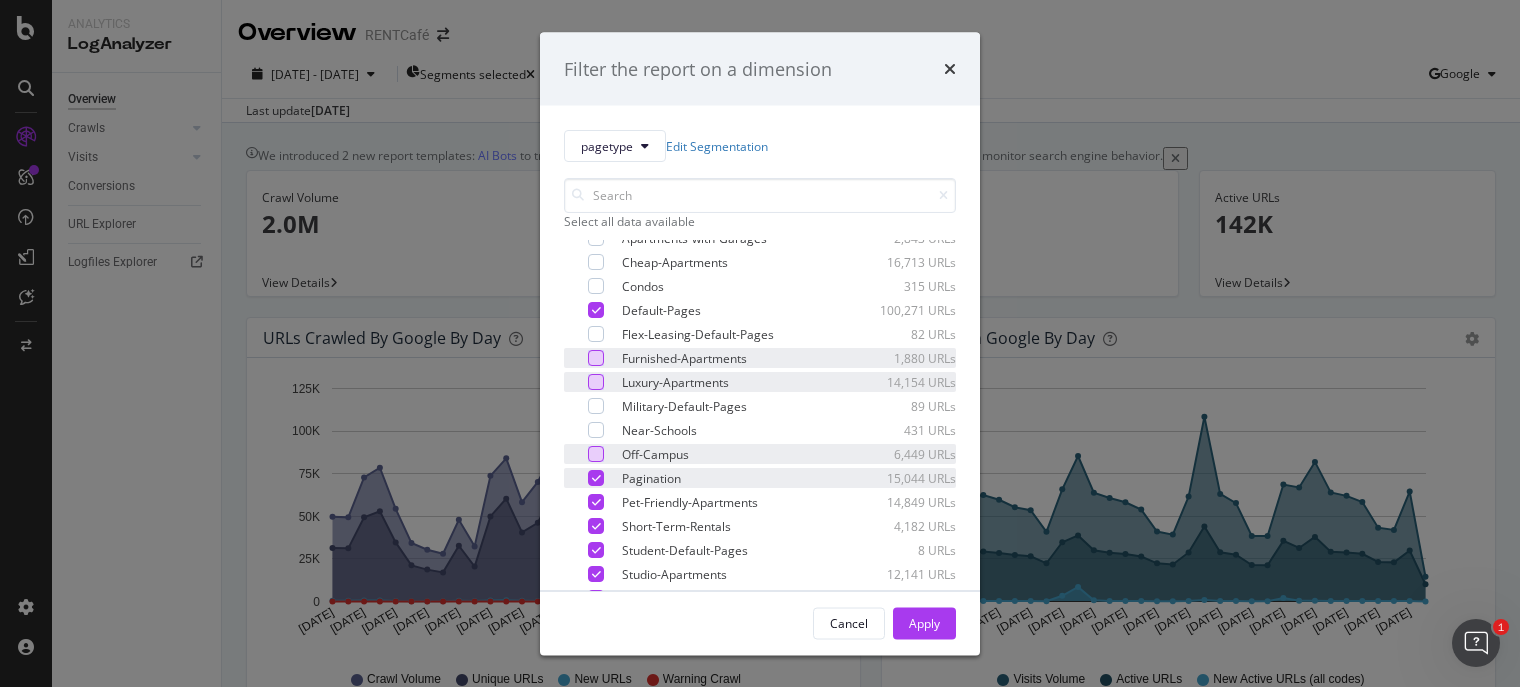 click at bounding box center [596, 478] 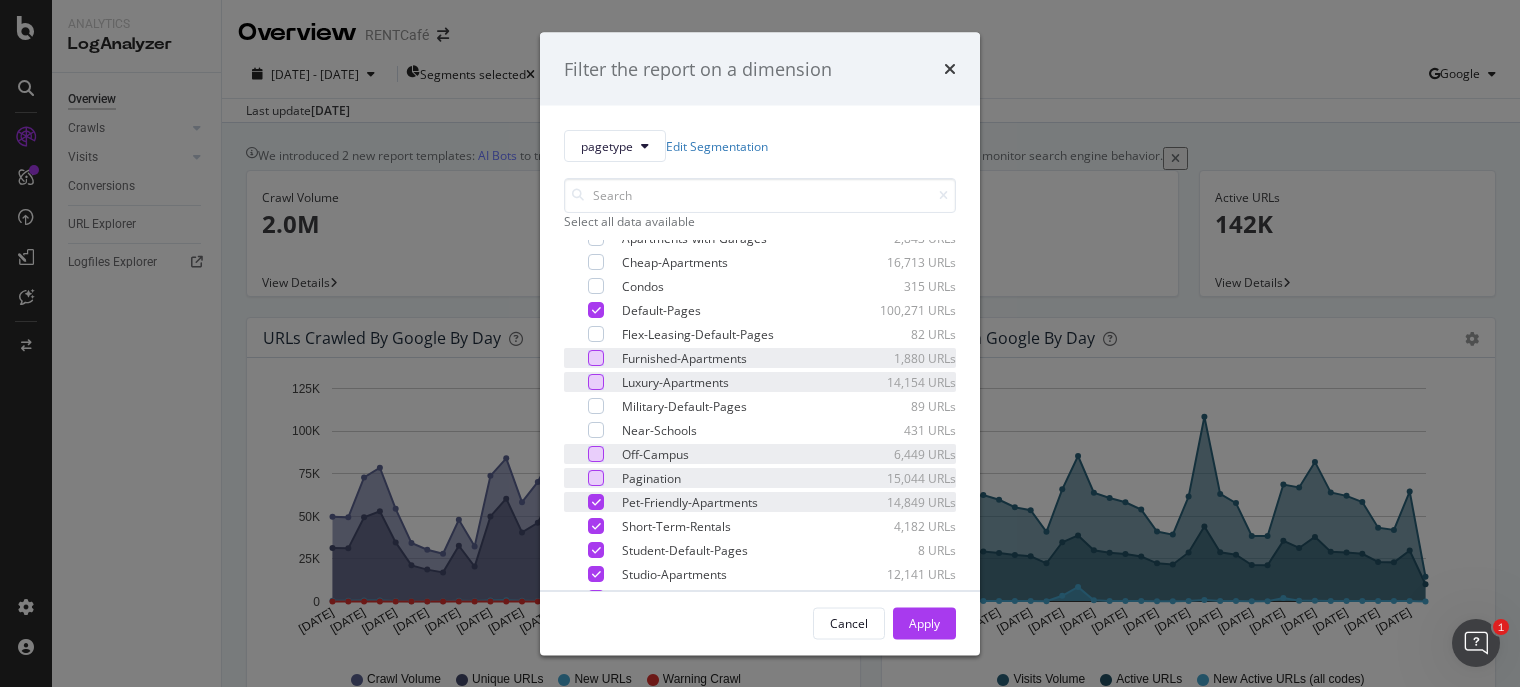 click at bounding box center (596, 502) 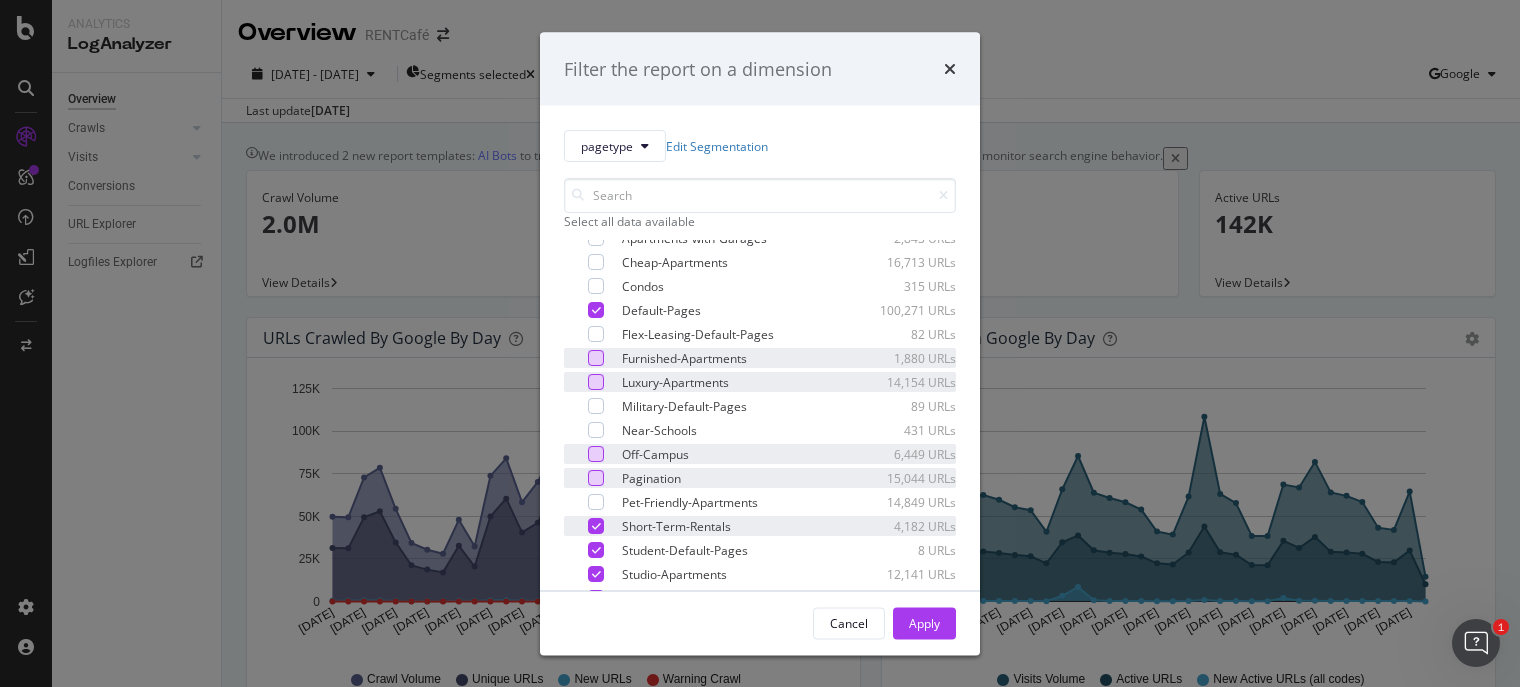 click at bounding box center [596, 526] 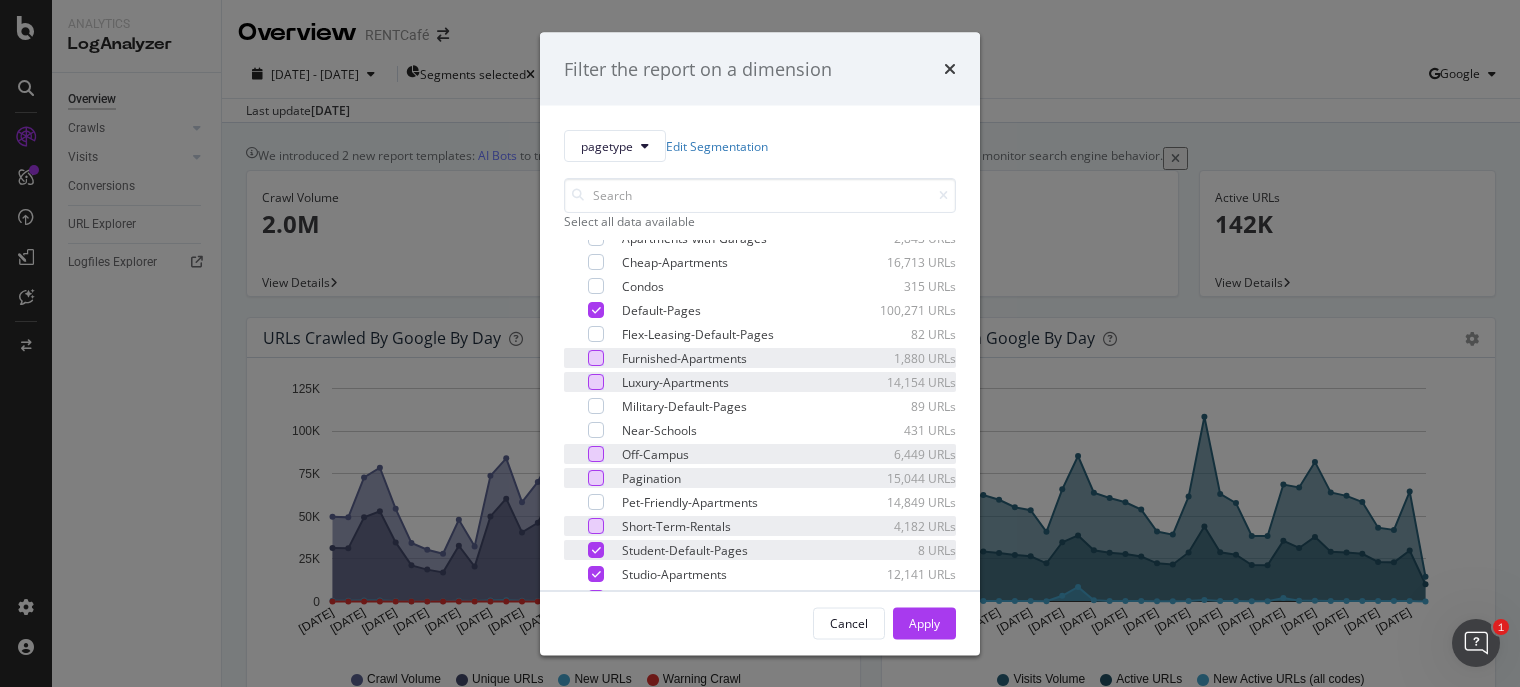 click on "Student-Default-Pages 8   URLs" at bounding box center (760, 550) 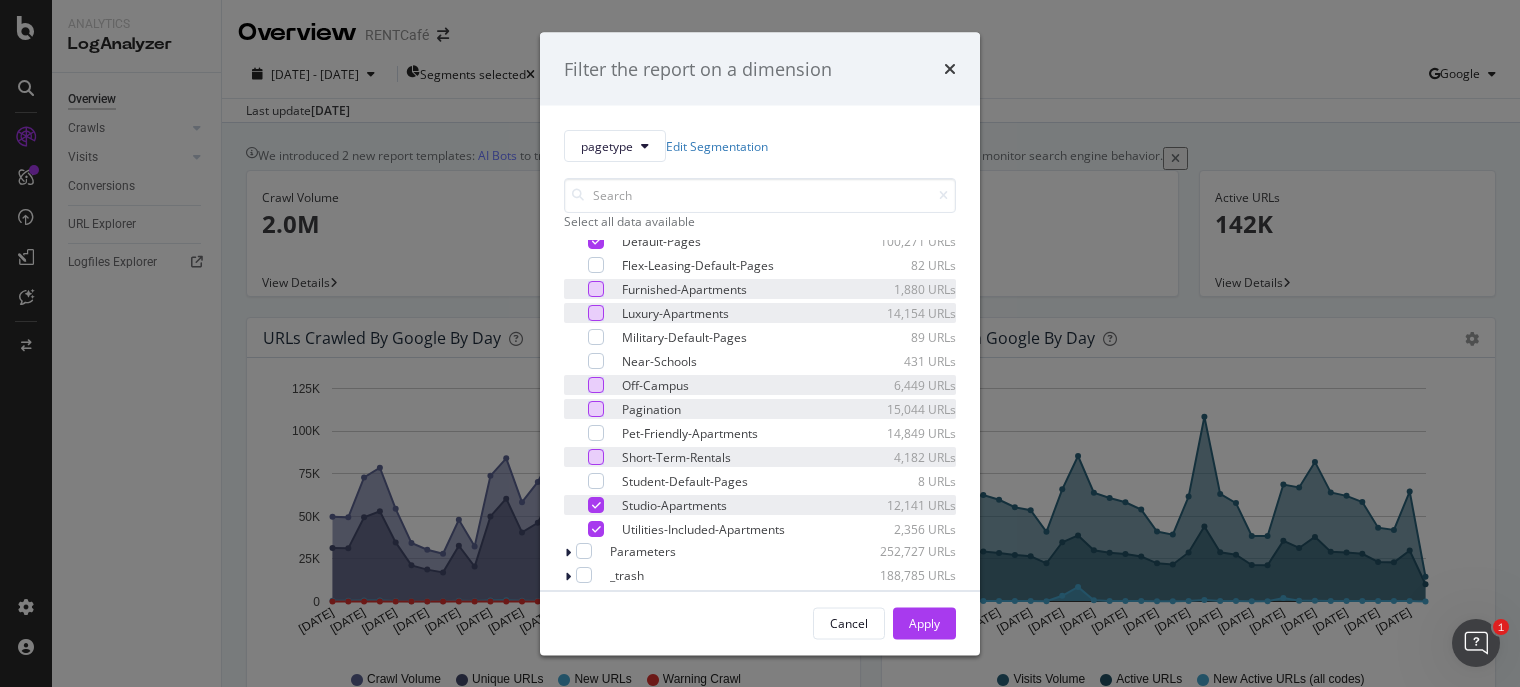 scroll, scrollTop: 300, scrollLeft: 0, axis: vertical 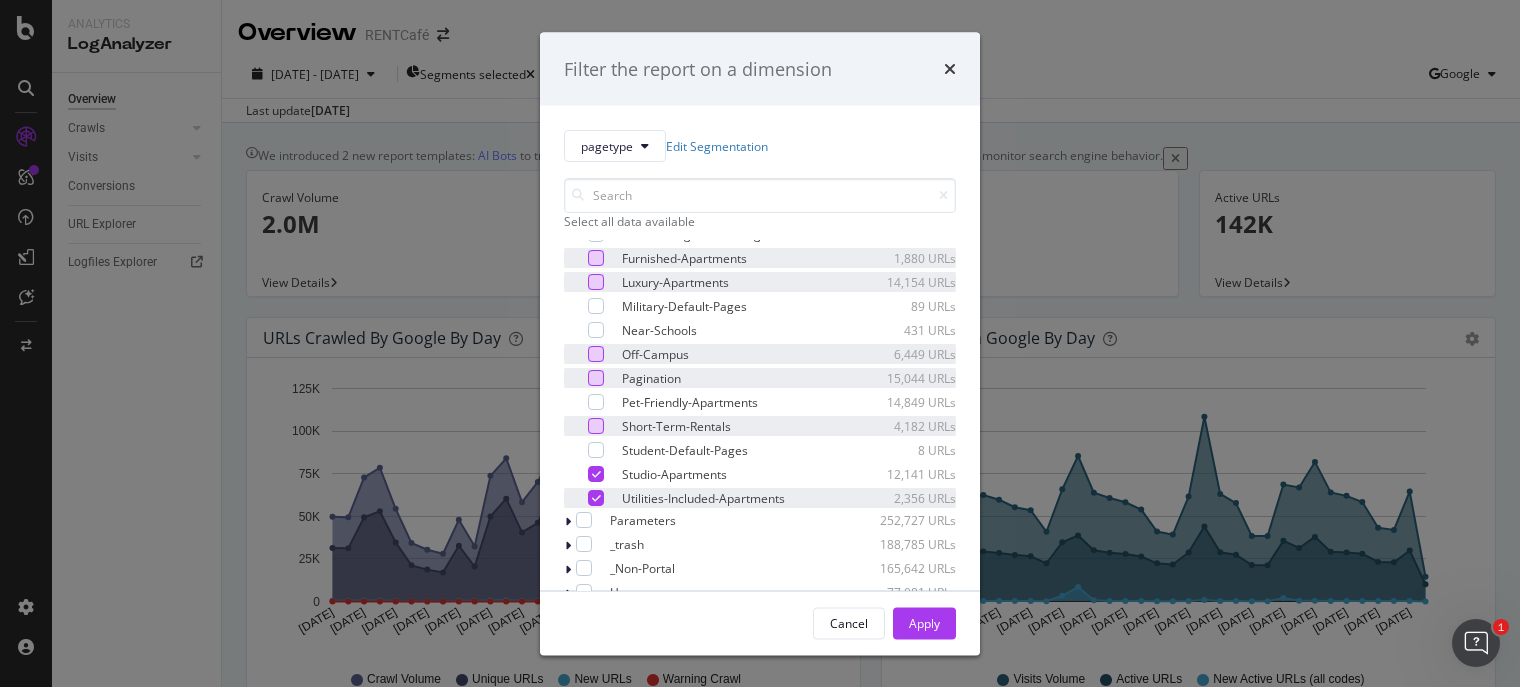click at bounding box center (596, 498) 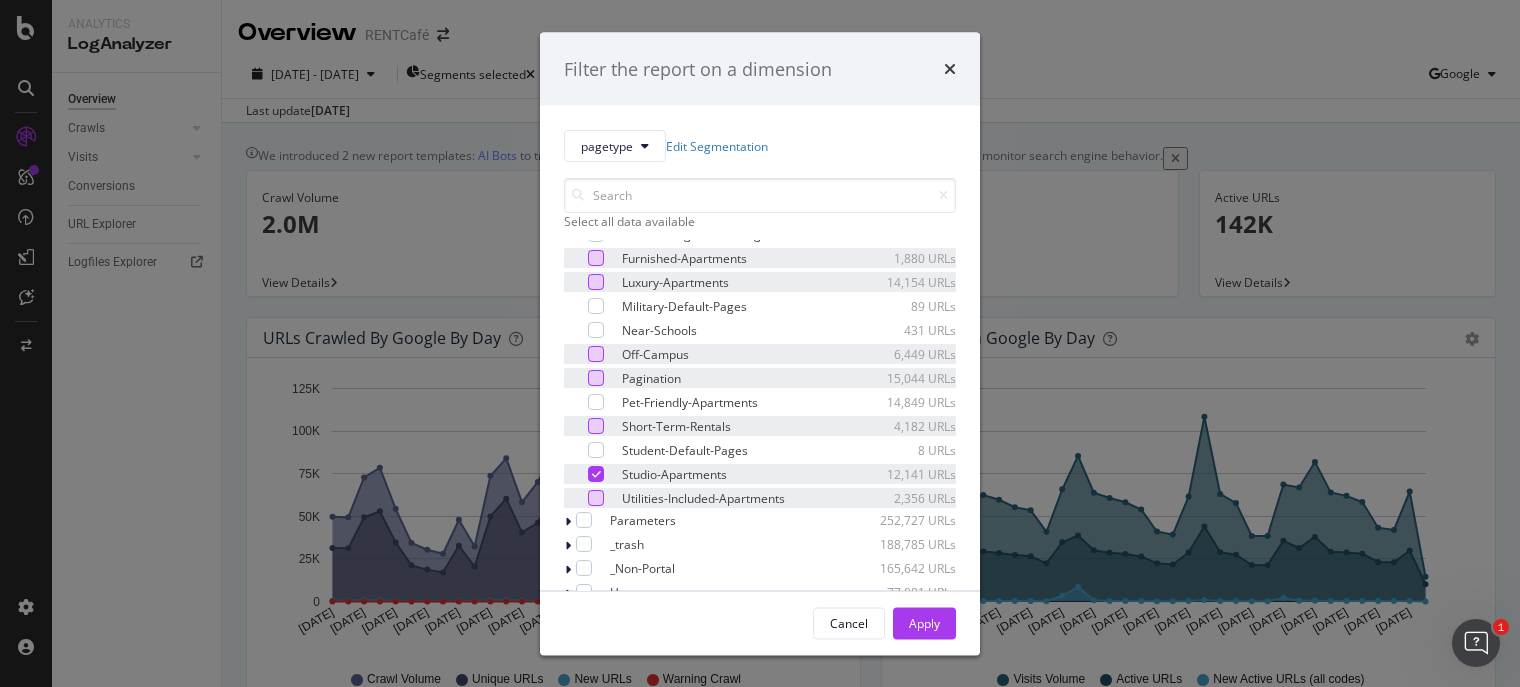 click at bounding box center (596, 474) 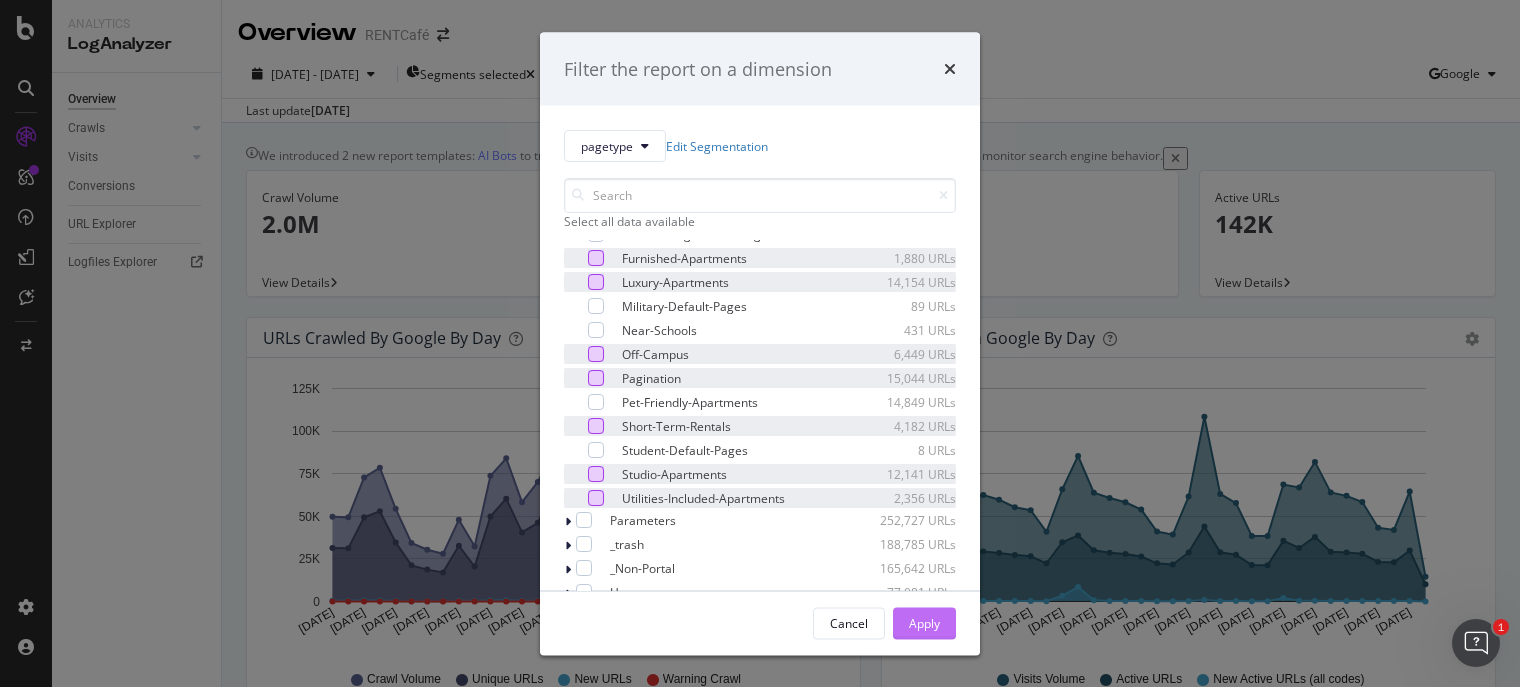click on "Apply" at bounding box center (924, 622) 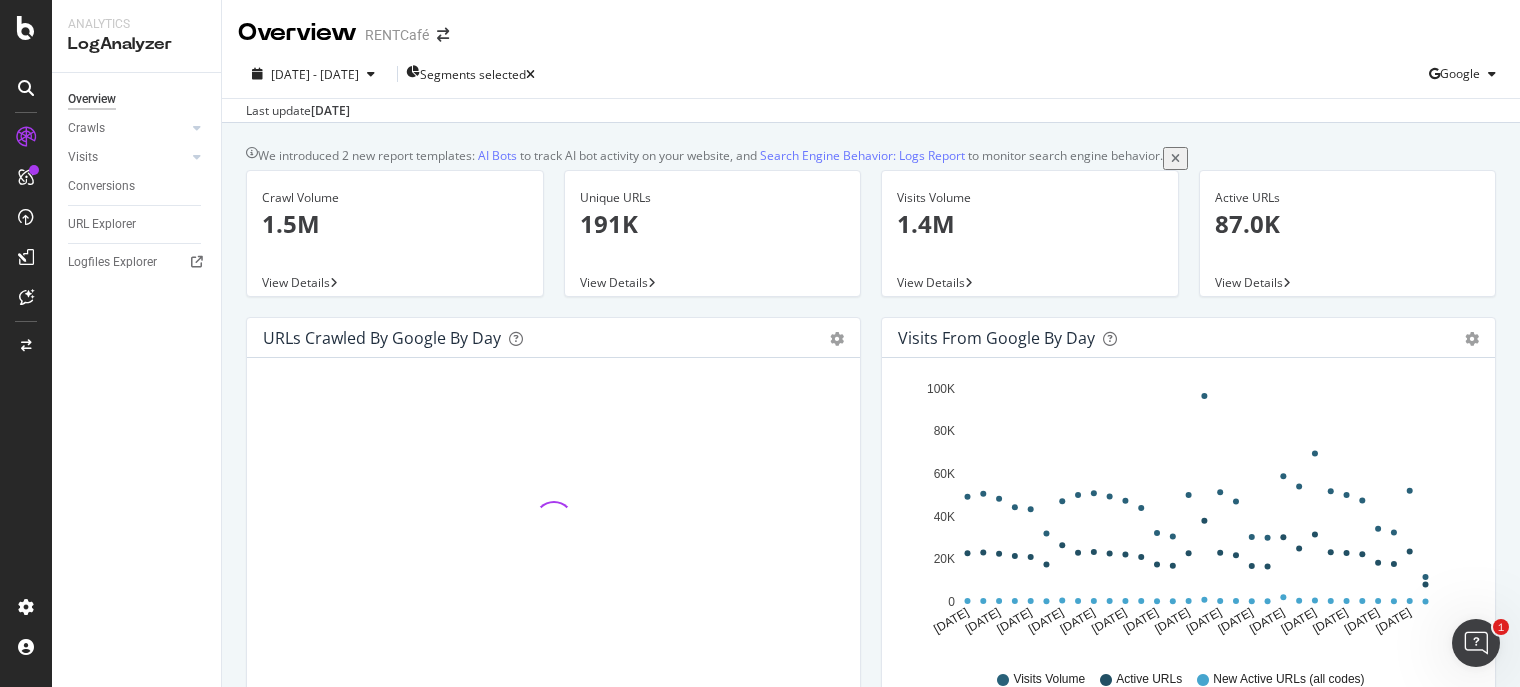 scroll, scrollTop: 100, scrollLeft: 0, axis: vertical 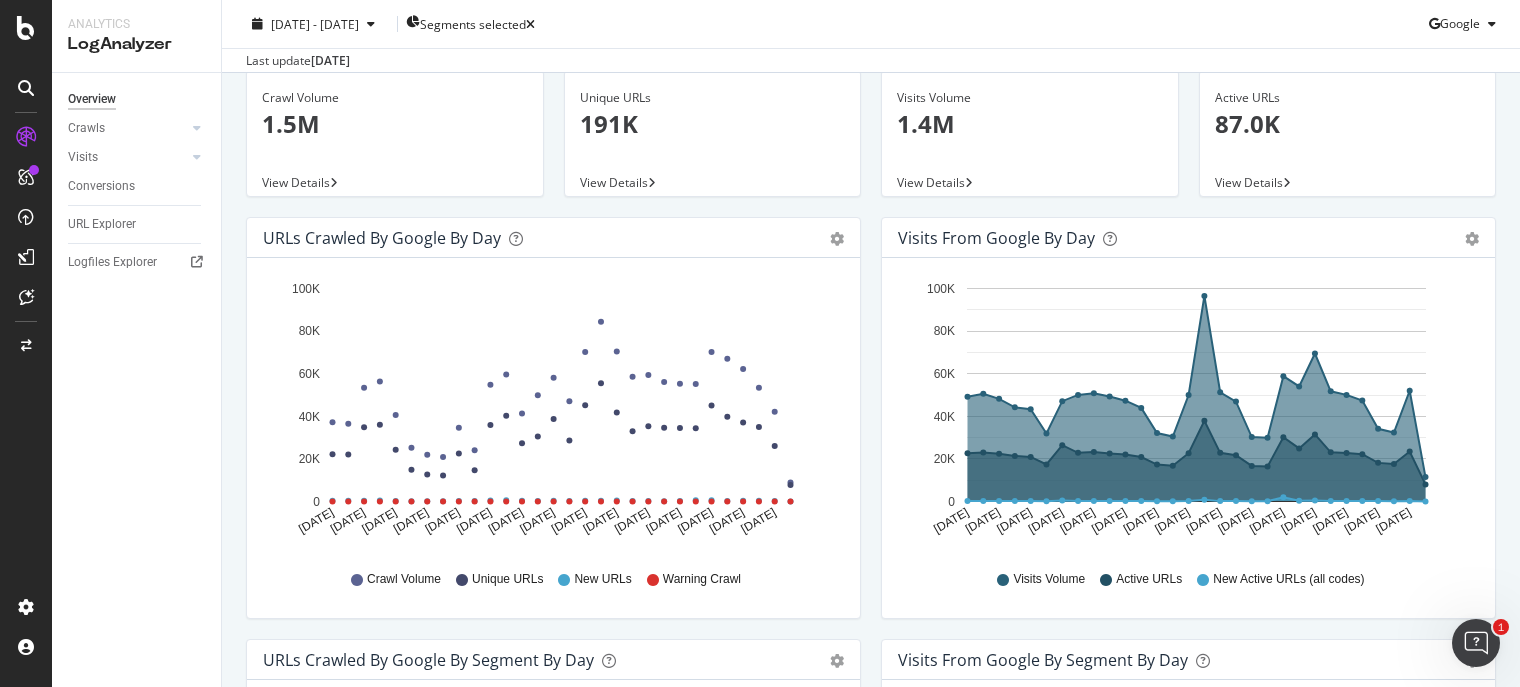 click on "URLs Crawled by Google by day" at bounding box center (531, 238) 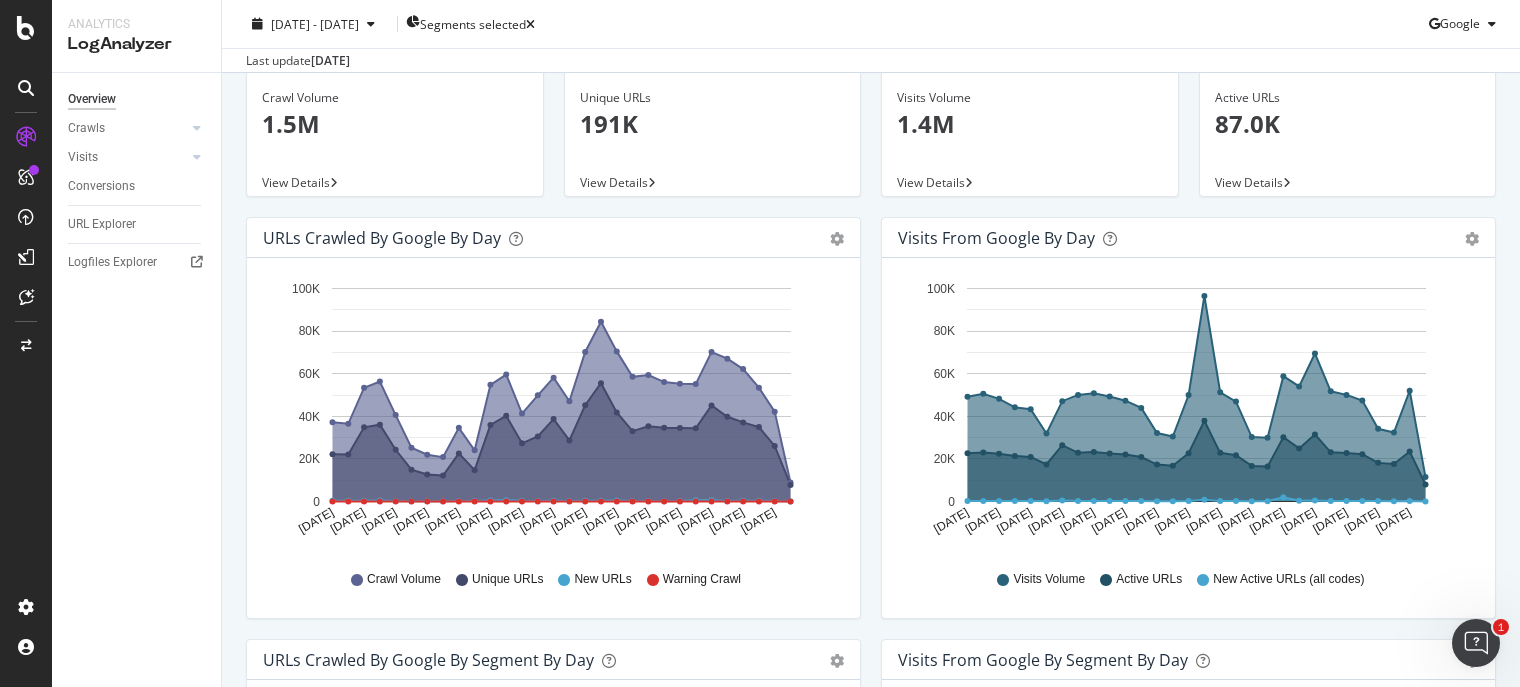 click on "URLs Crawled by Google by day" at bounding box center (382, 238) 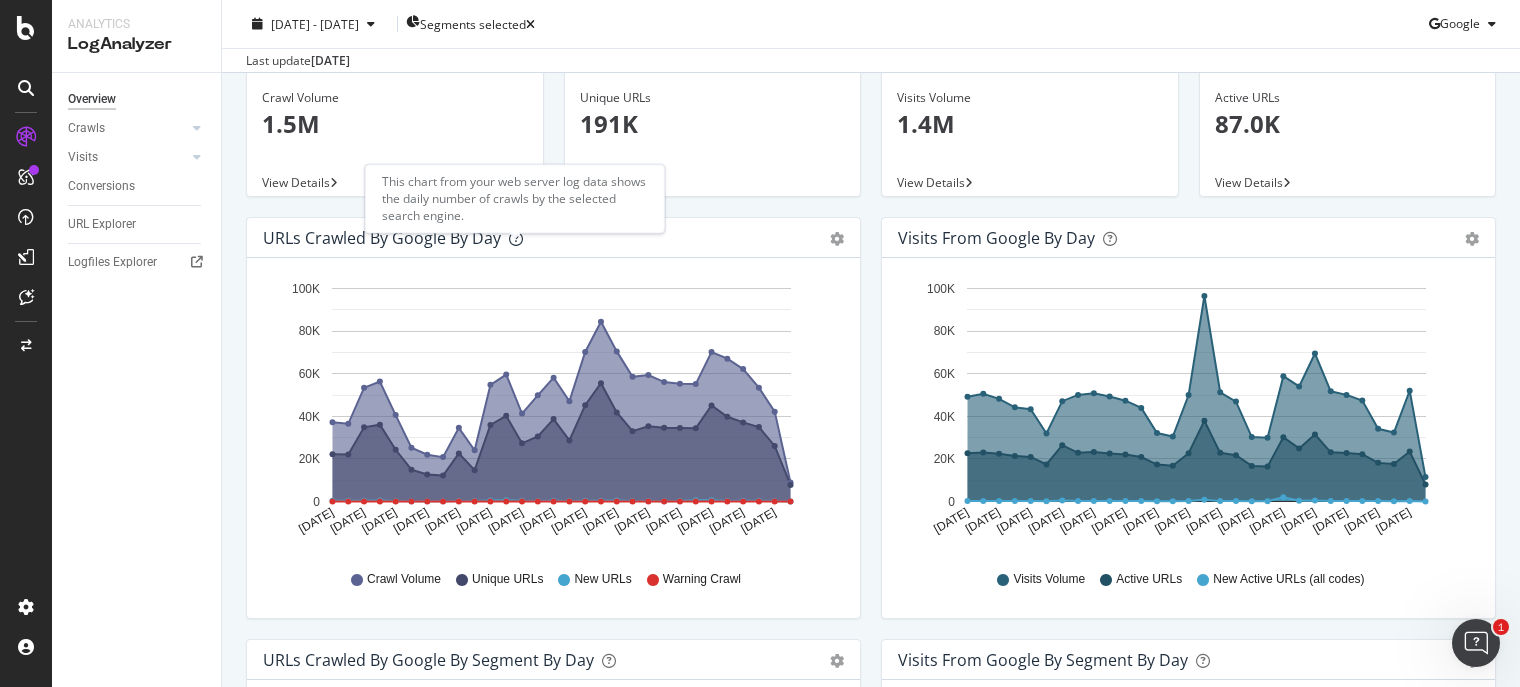 click at bounding box center (516, 239) 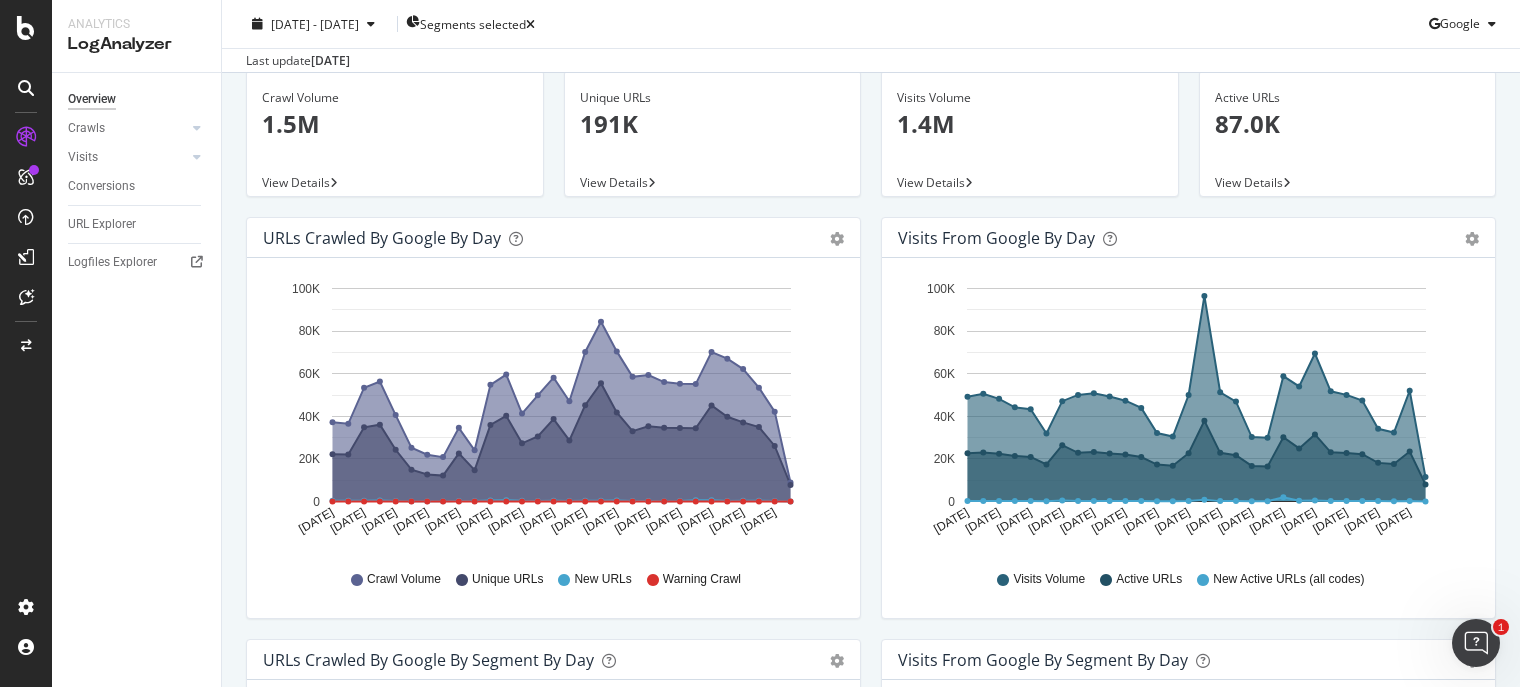 click on "URLs Crawled by Google by day" at bounding box center (382, 238) 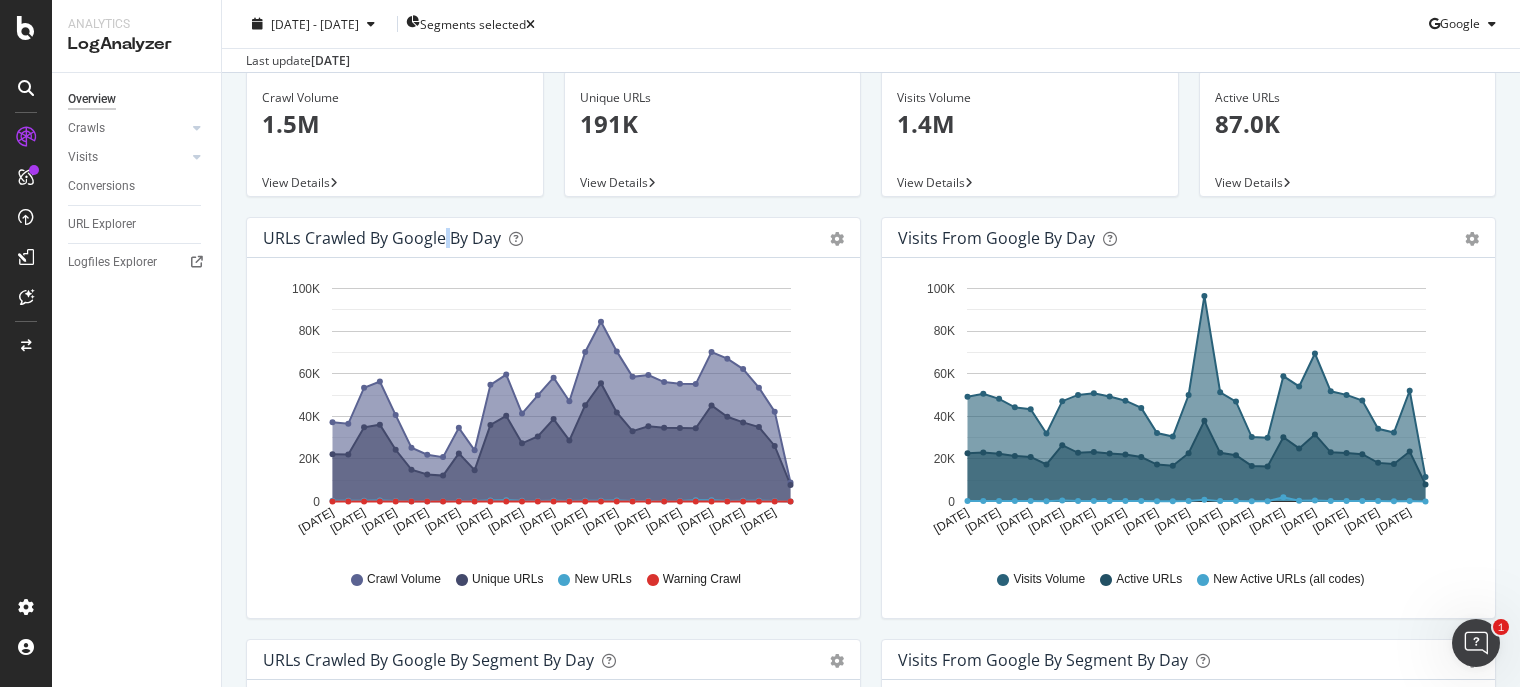 click on "URLs Crawled by Google by day" at bounding box center (382, 238) 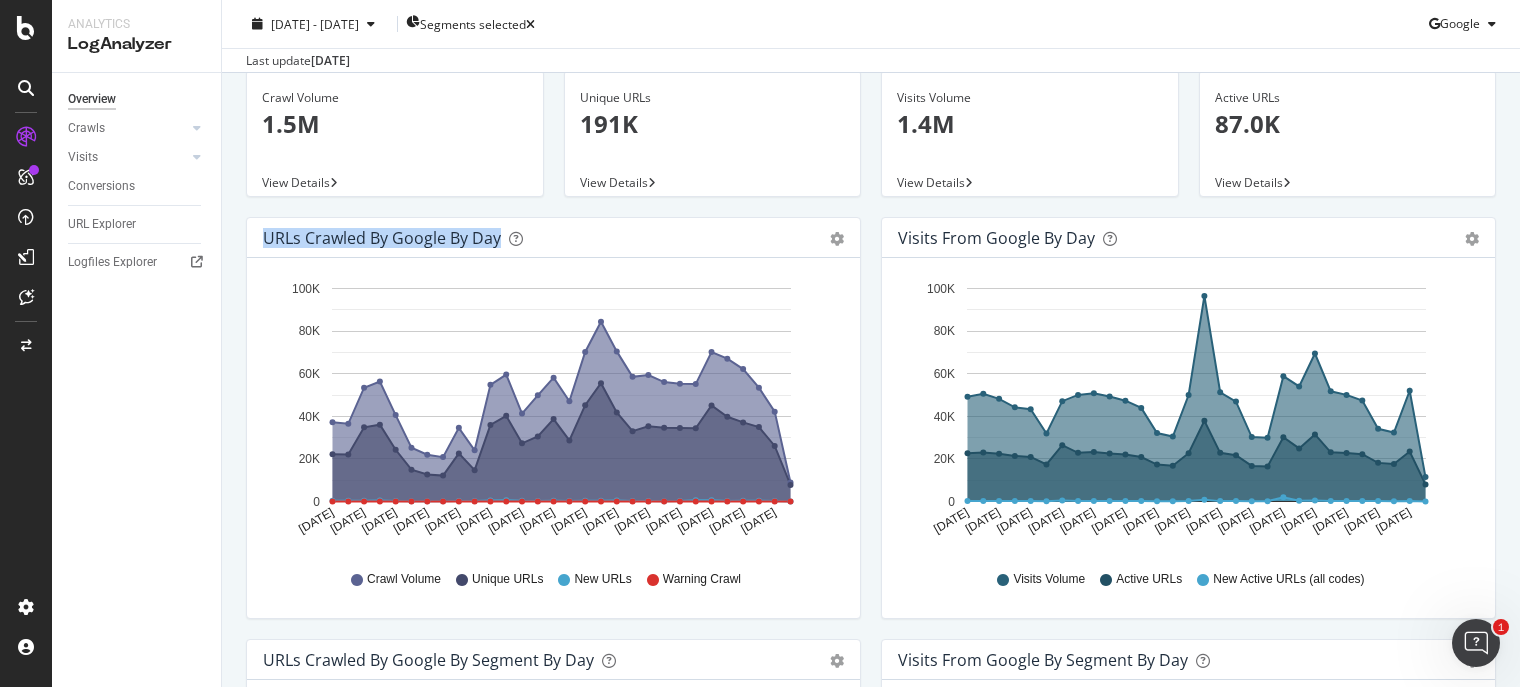 click on "URLs Crawled by Google by day" at bounding box center [382, 238] 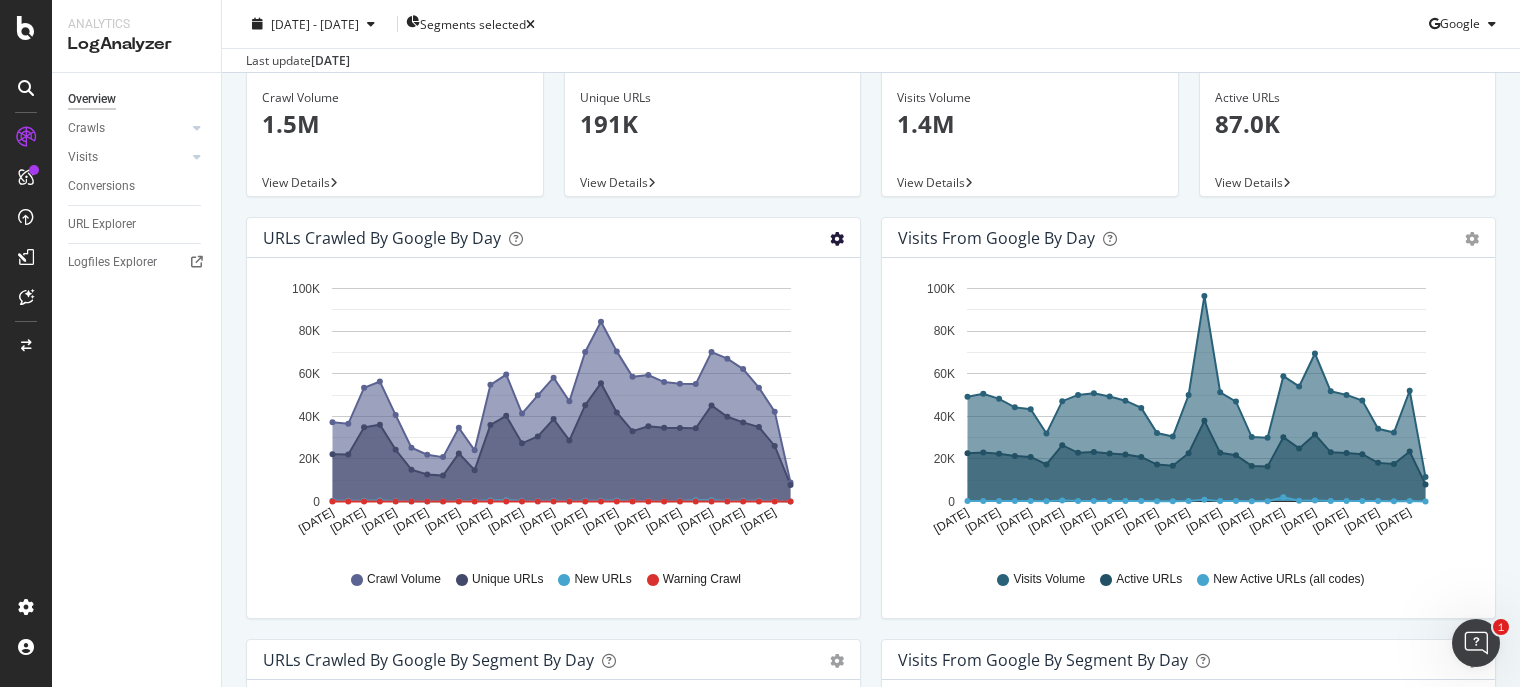 click at bounding box center [837, 239] 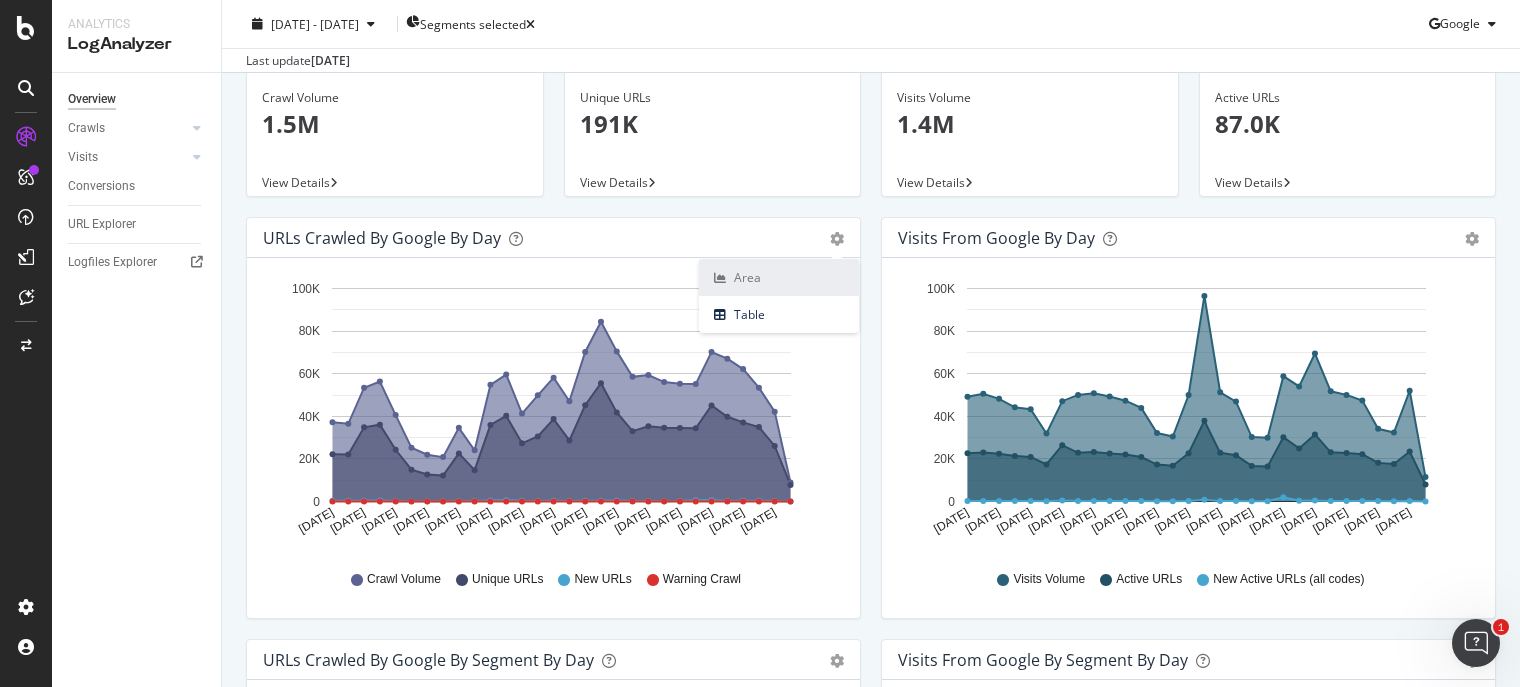 click on "Area" at bounding box center (779, 277) 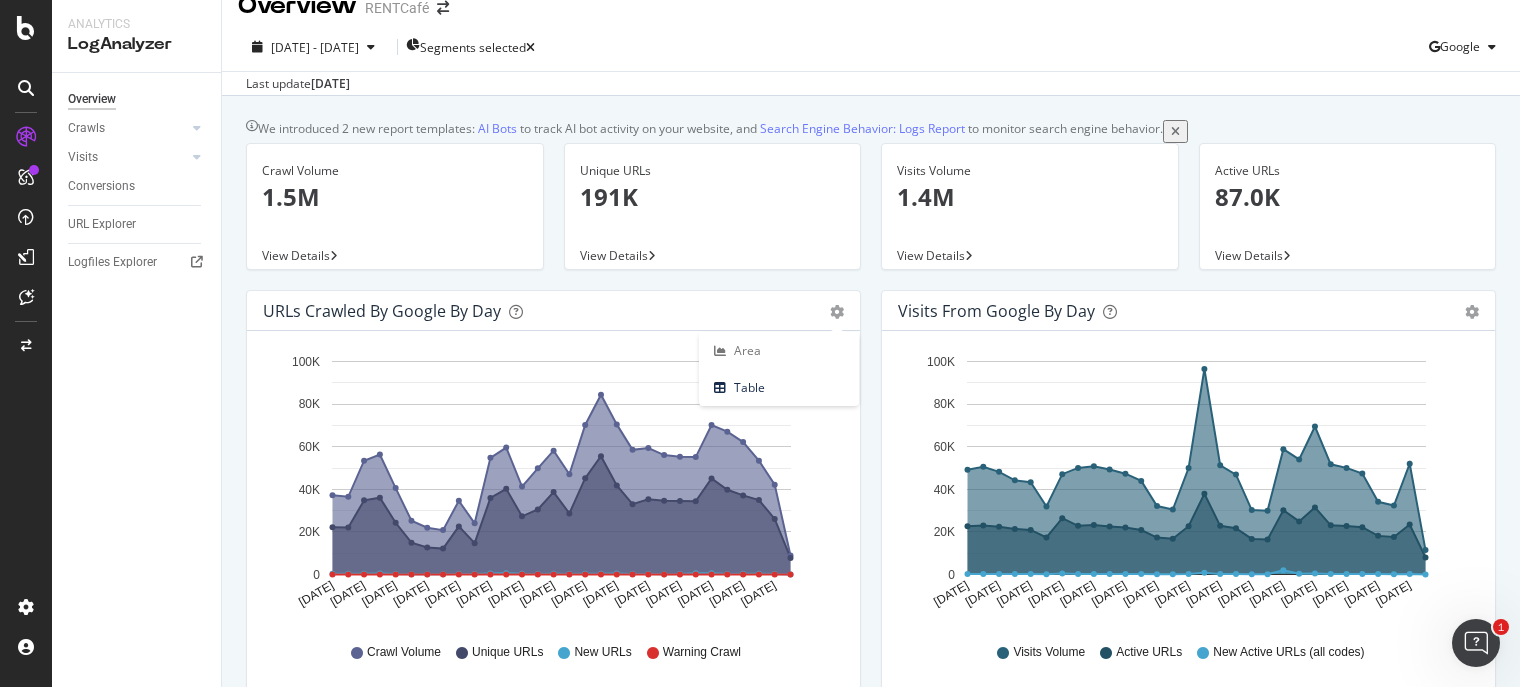 scroll, scrollTop: 0, scrollLeft: 0, axis: both 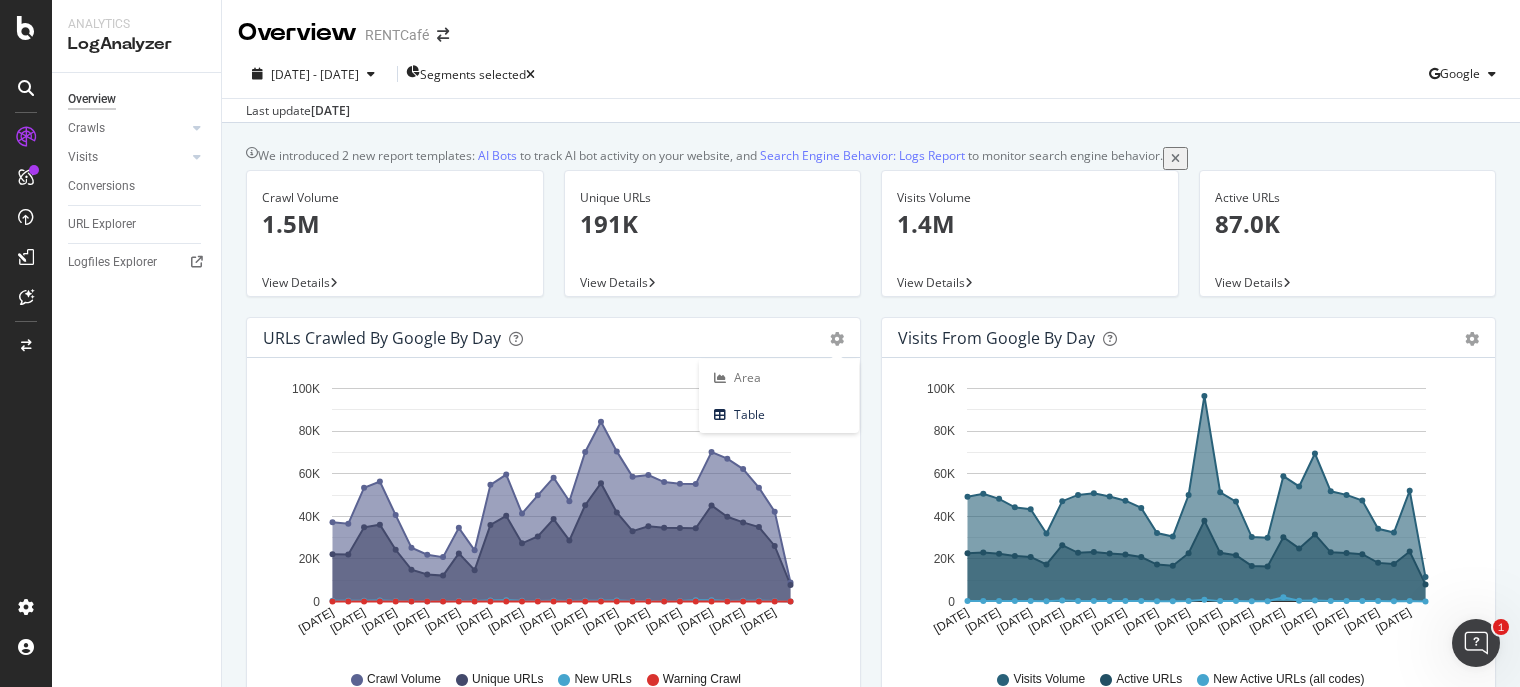 click on "Overview Crawls Daily Distribution Segments Distribution HTTP Codes Resources Visits Daily Distribution Segments Distribution HTTP Codes Conversions URL Explorer Logfiles Explorer" at bounding box center [136, 380] 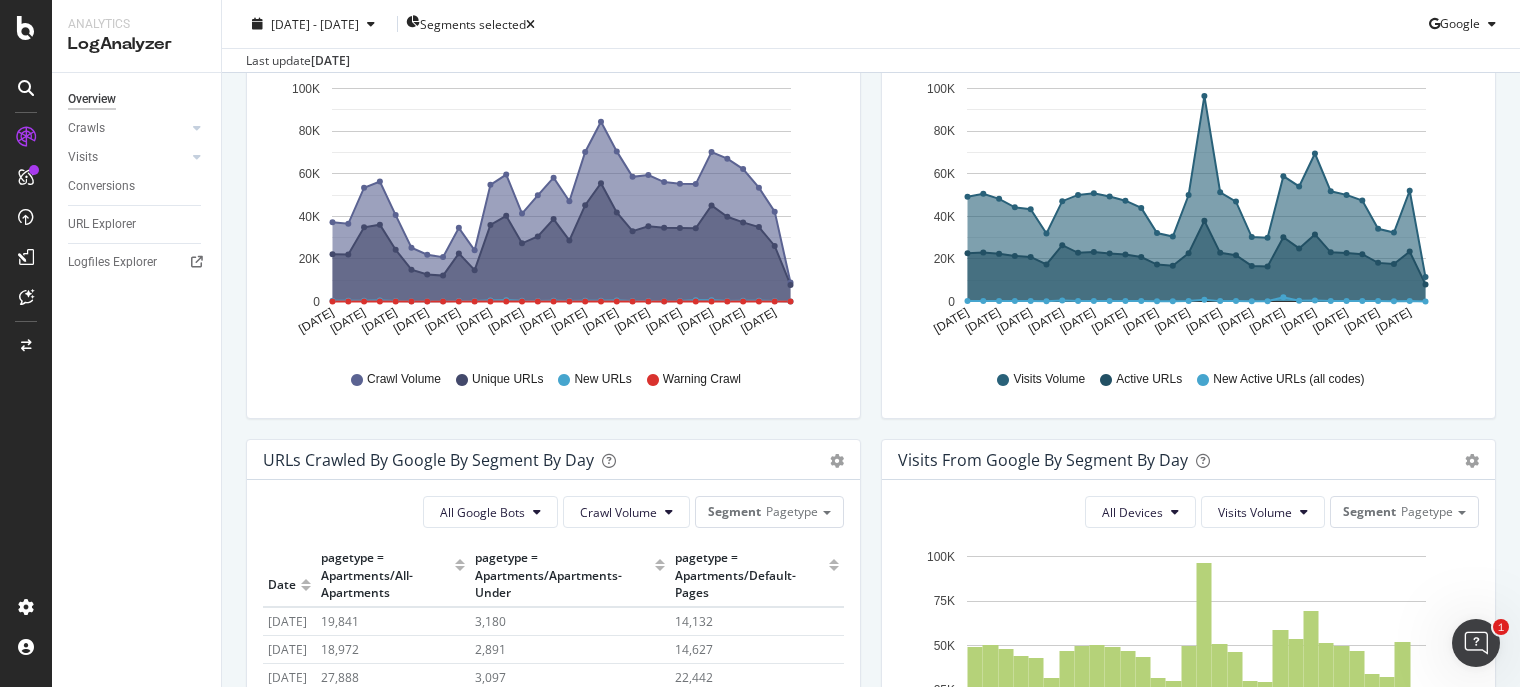 scroll, scrollTop: 600, scrollLeft: 0, axis: vertical 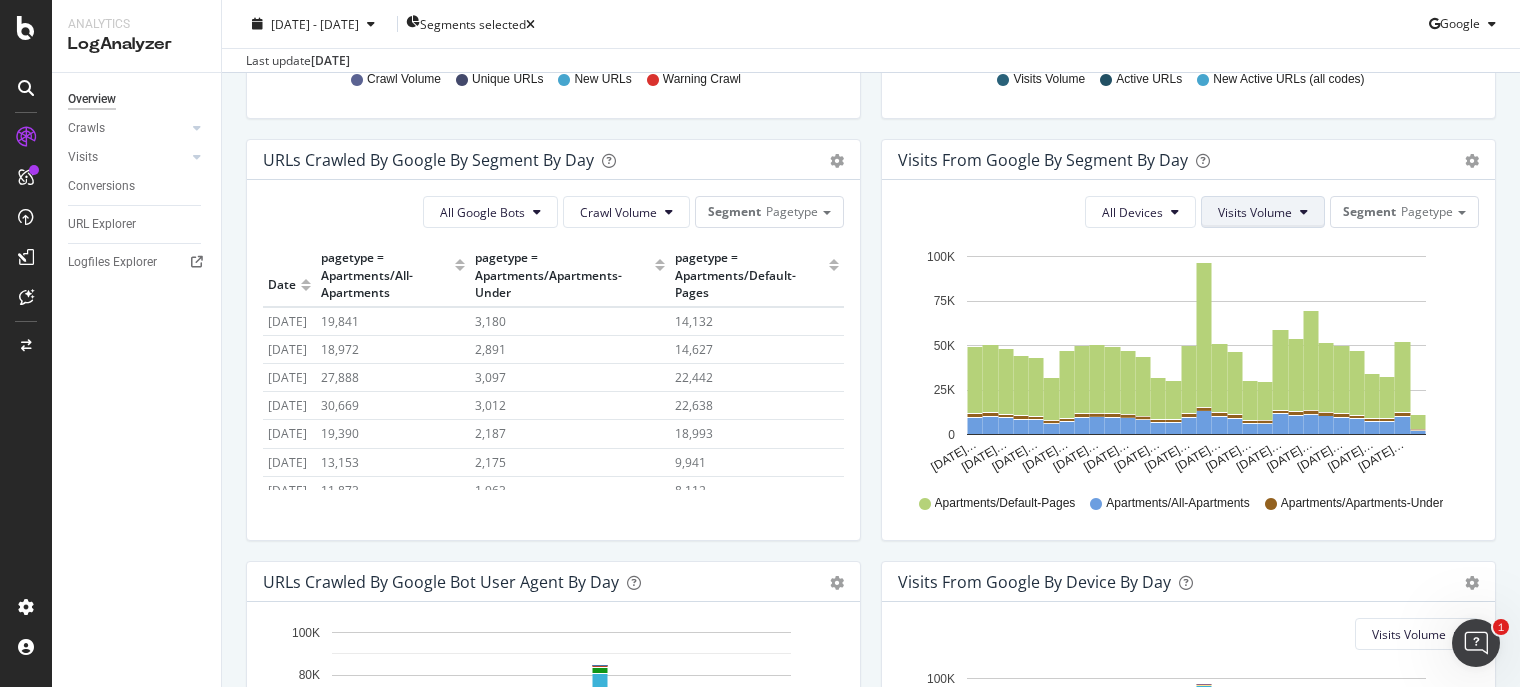 click on "Visits Volume" at bounding box center [1255, 212] 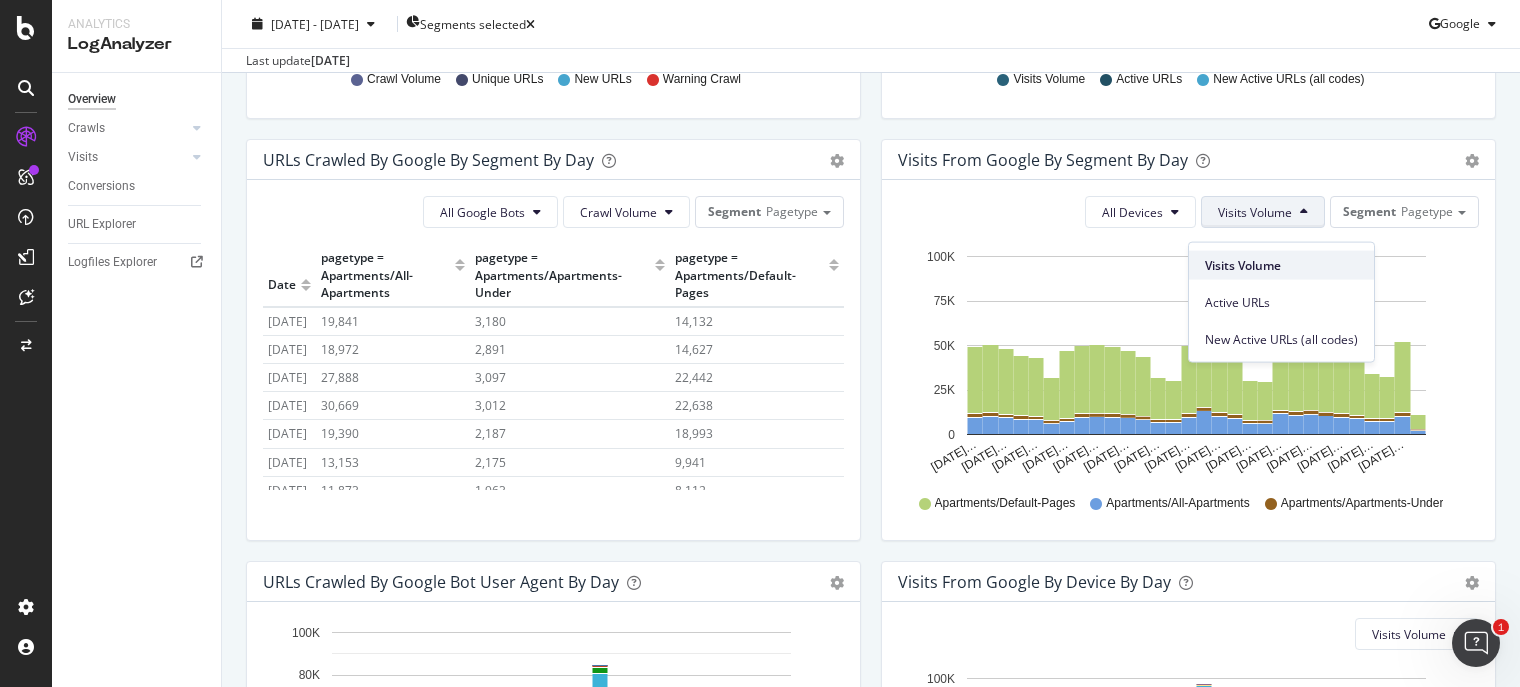 click on "Visits Volume" at bounding box center (1281, 265) 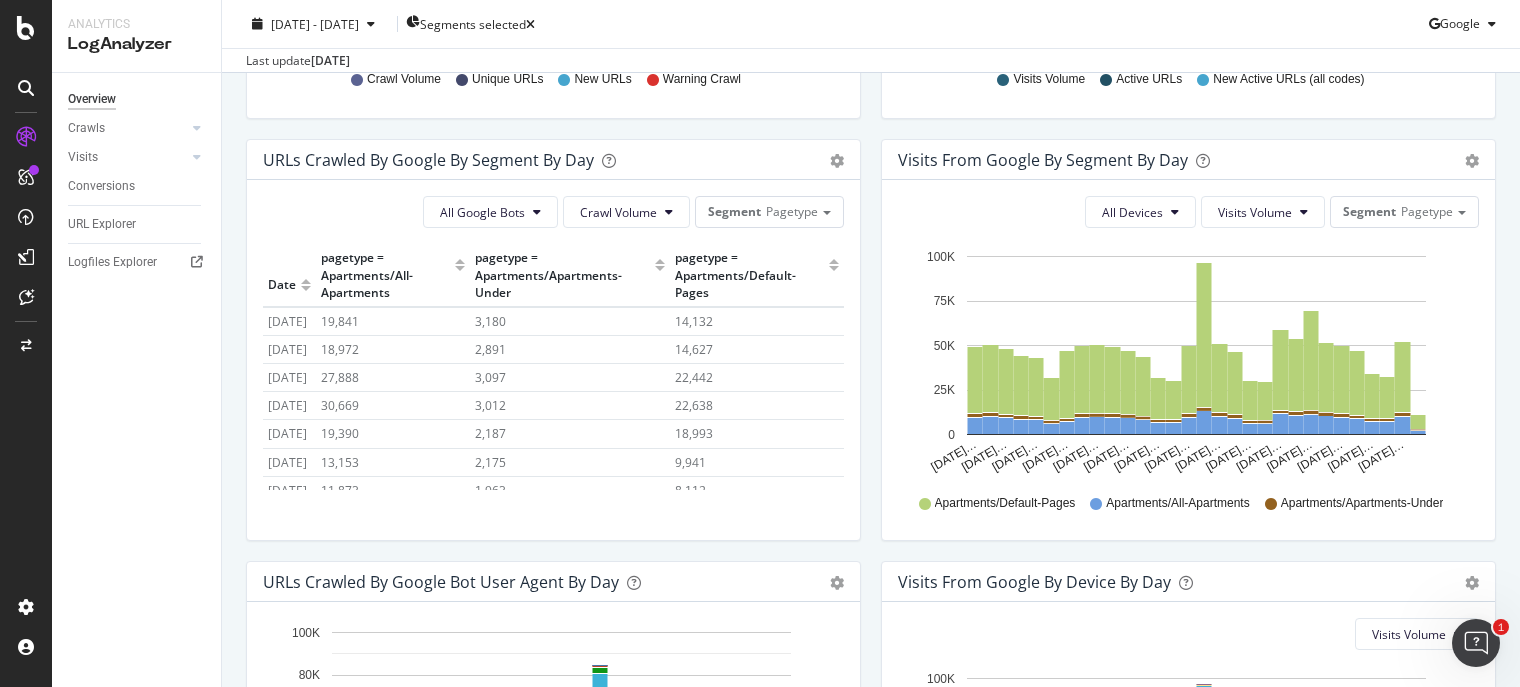 click on "Visits from Google By Segment By Day" at bounding box center (1043, 160) 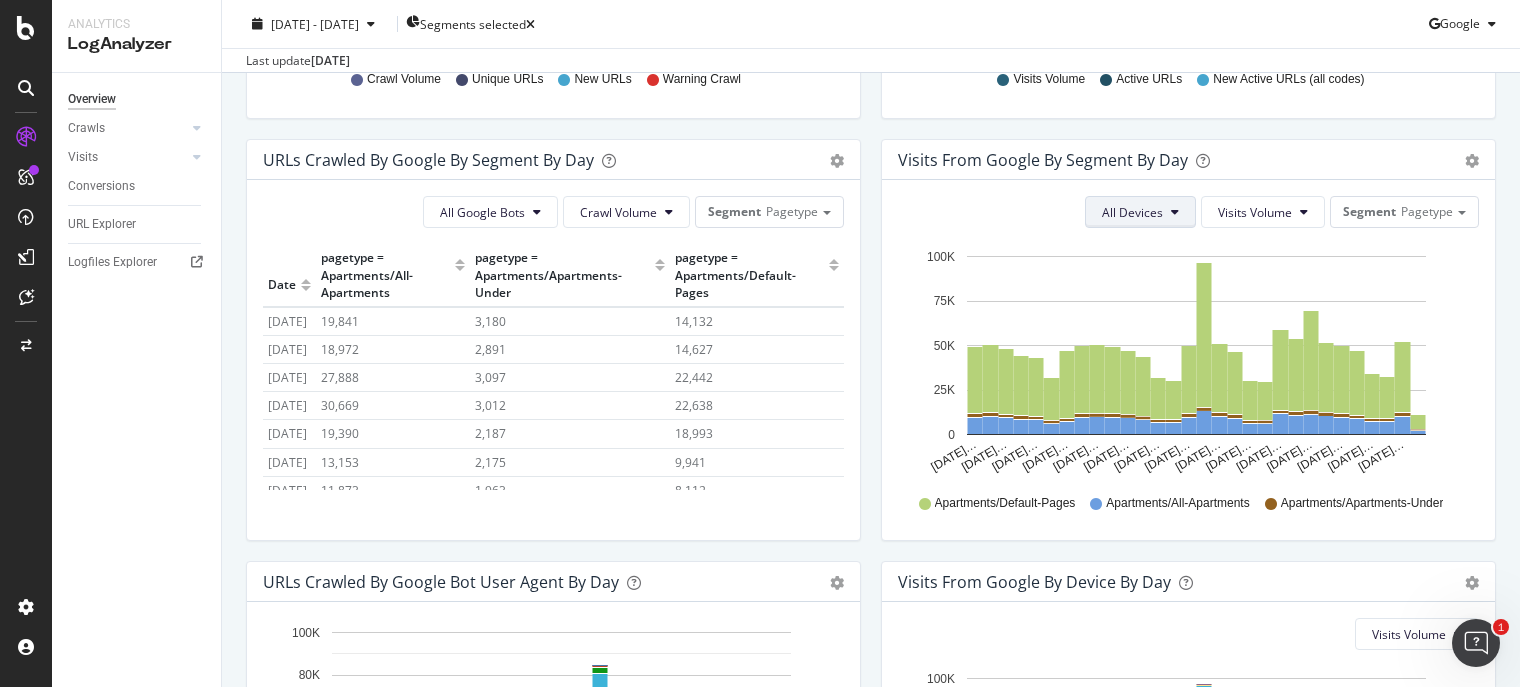 click on "All Devices" at bounding box center (1132, 212) 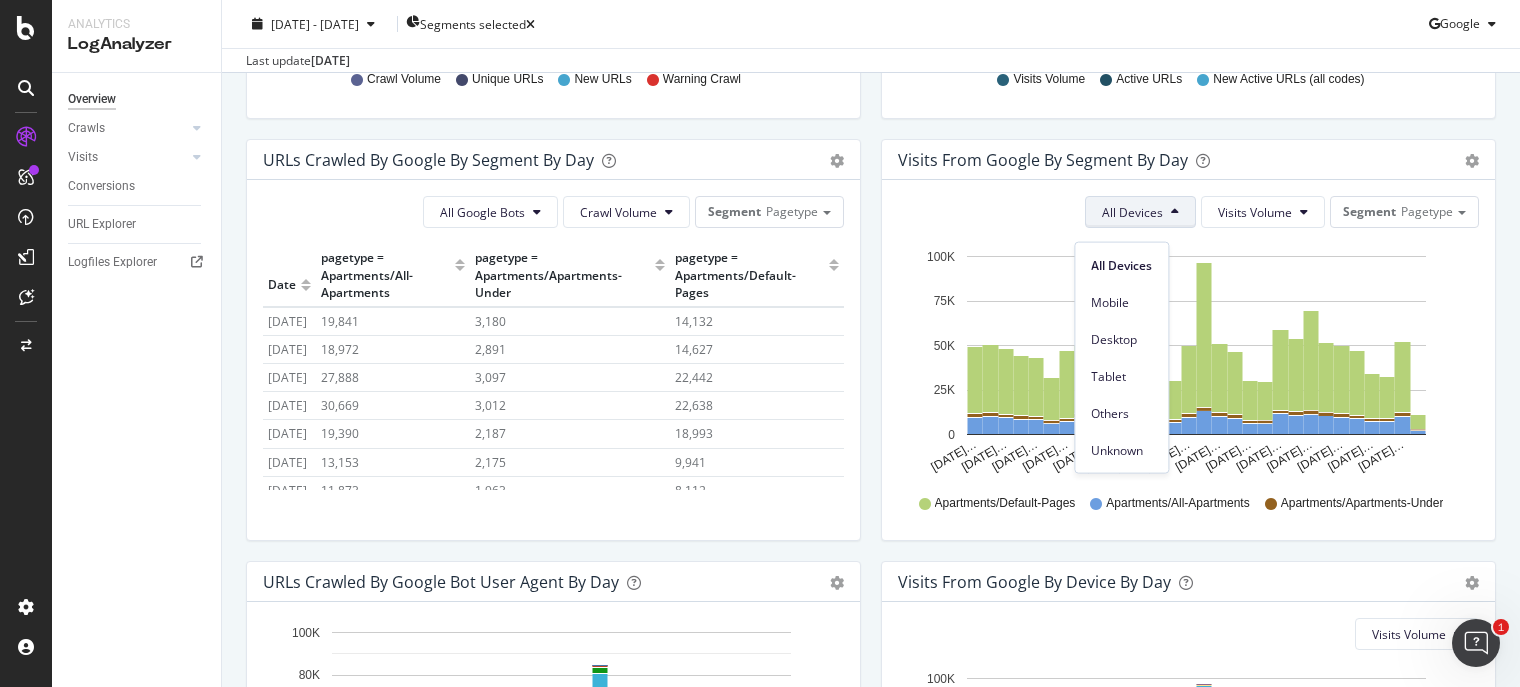 click on "All Devices" at bounding box center (1132, 212) 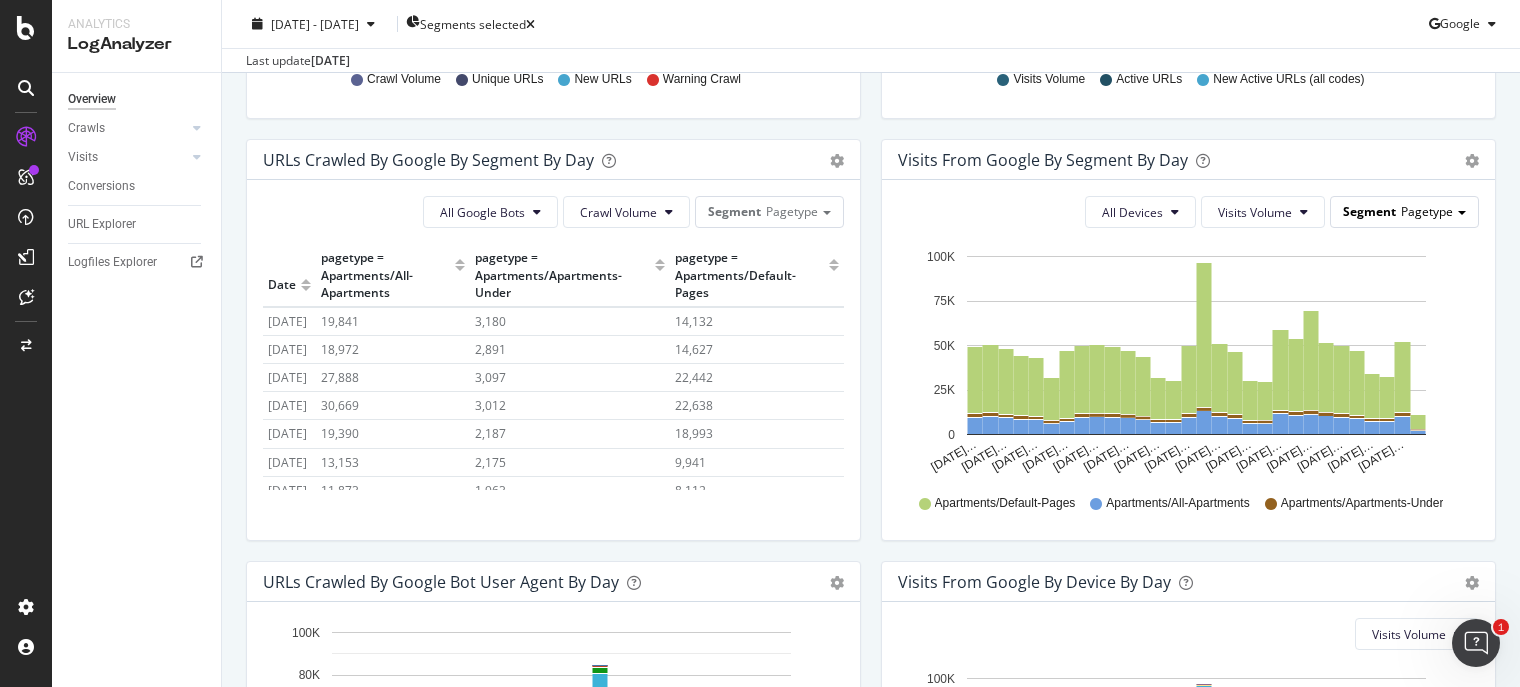 click on "Pagetype" at bounding box center [1427, 211] 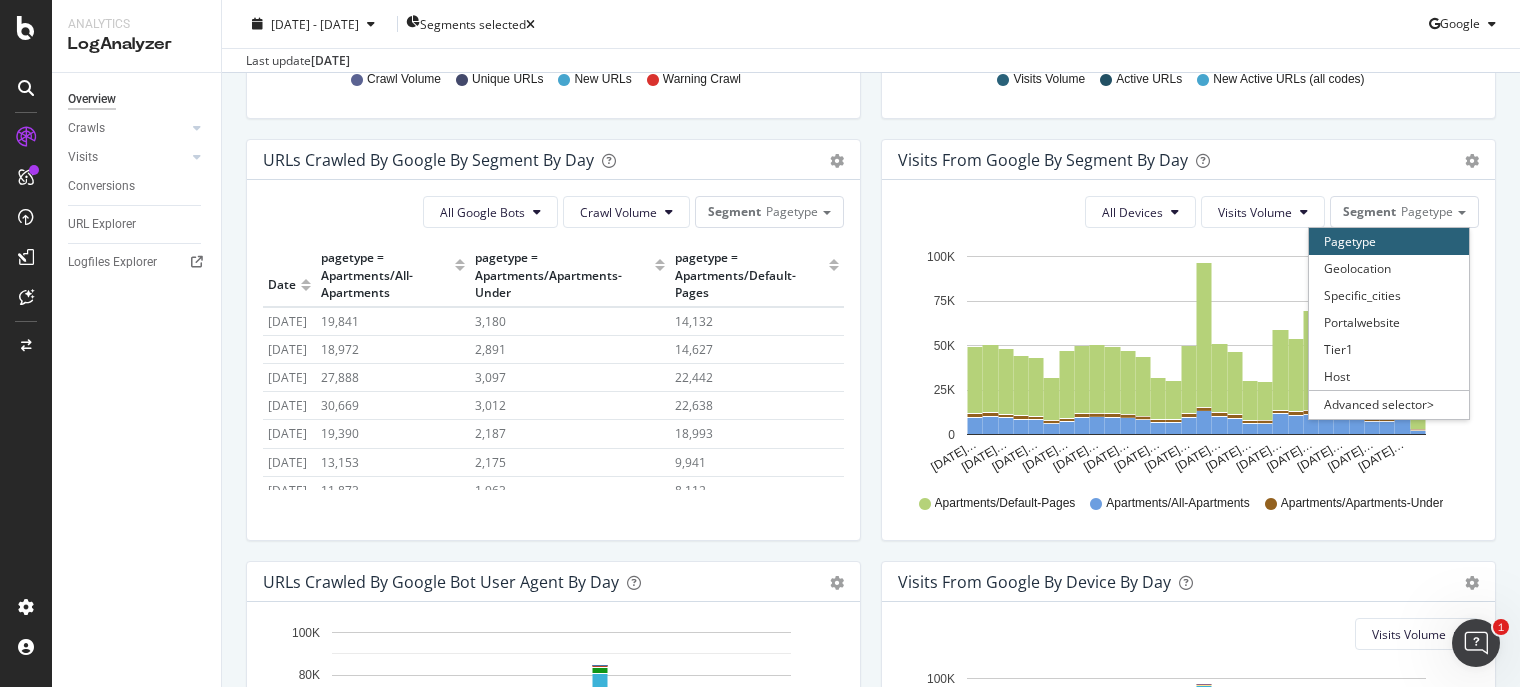click on "Pagetype" at bounding box center (1389, 241) 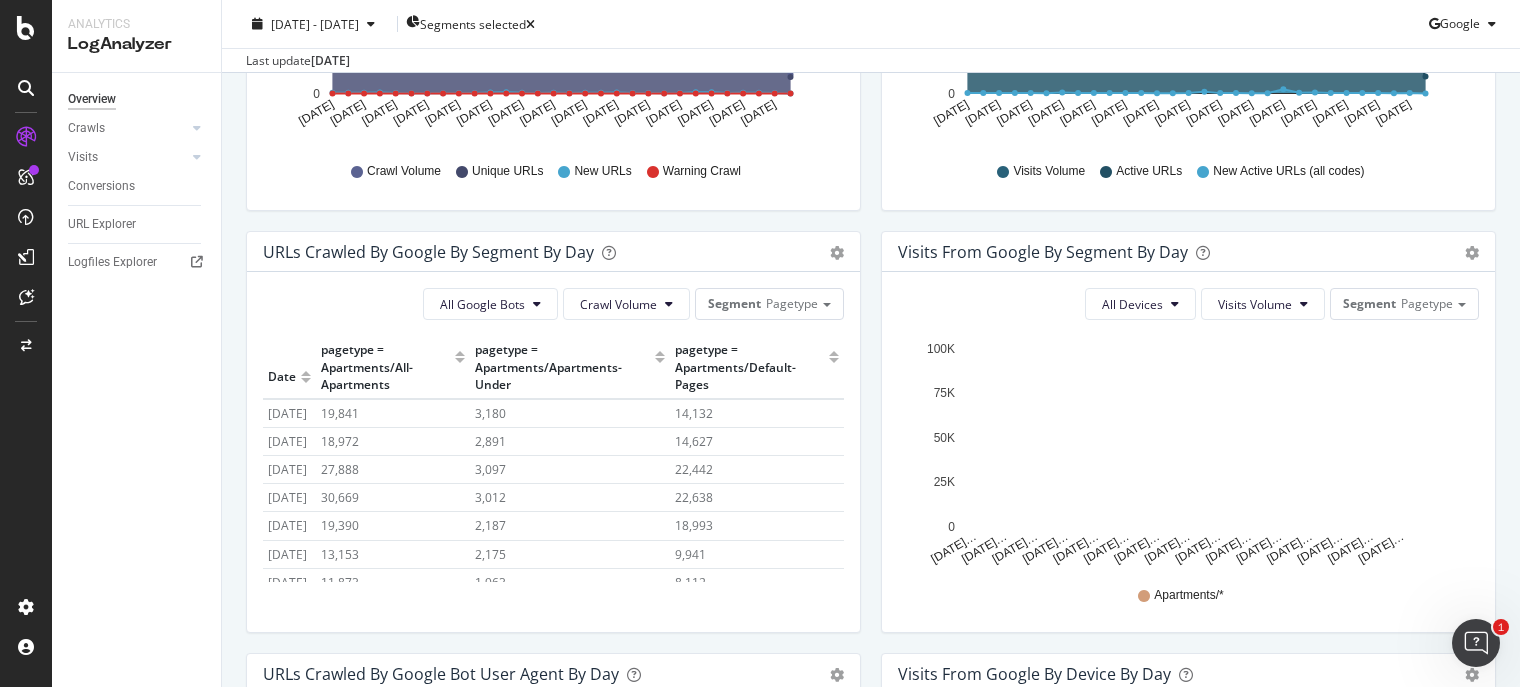scroll, scrollTop: 400, scrollLeft: 0, axis: vertical 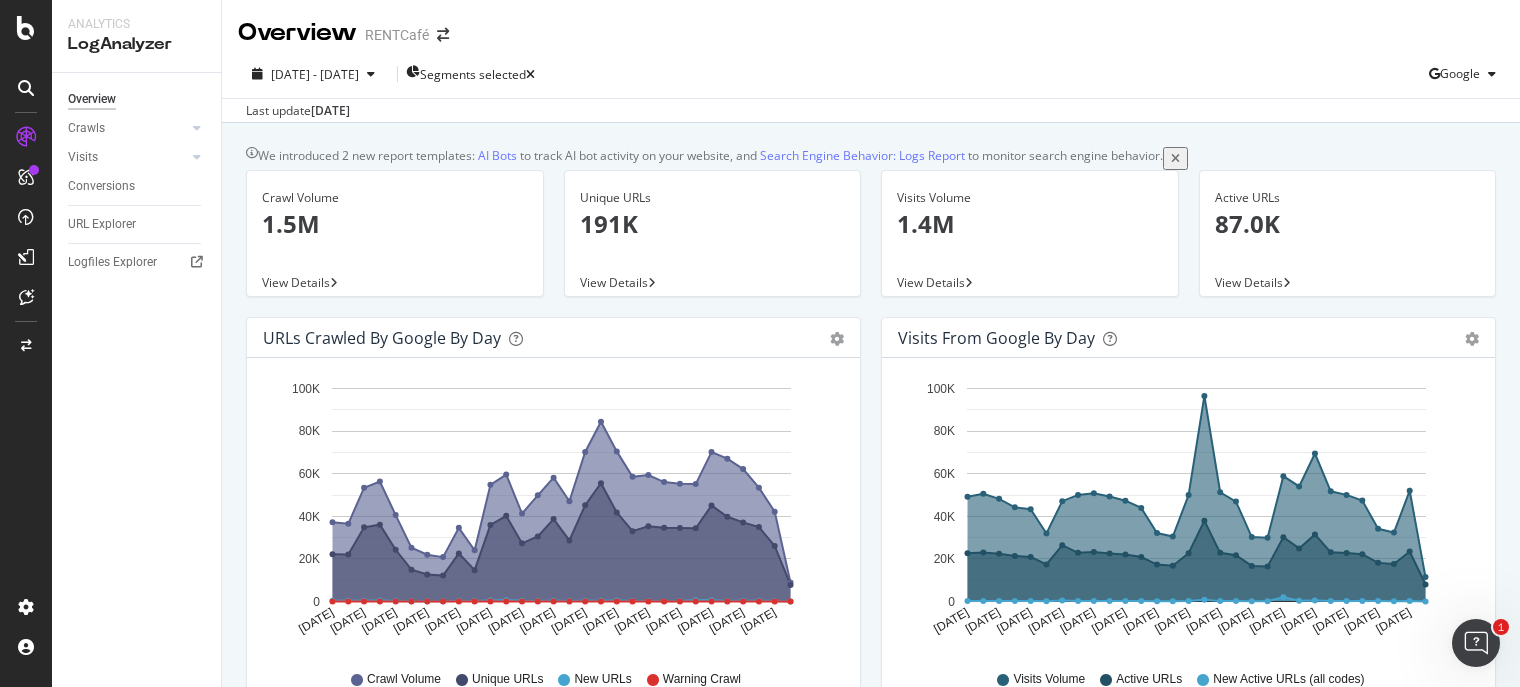 click on "1.5M" at bounding box center [395, 224] 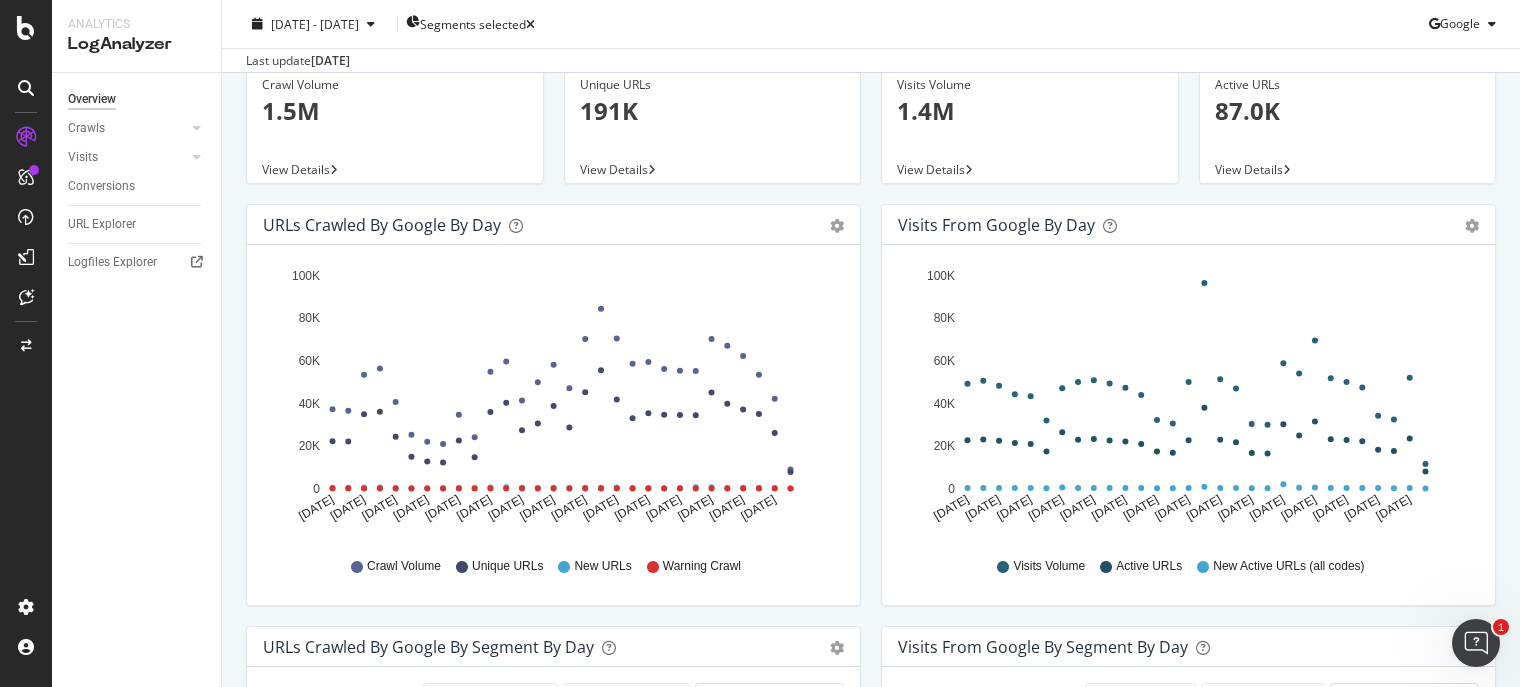 scroll, scrollTop: 200, scrollLeft: 0, axis: vertical 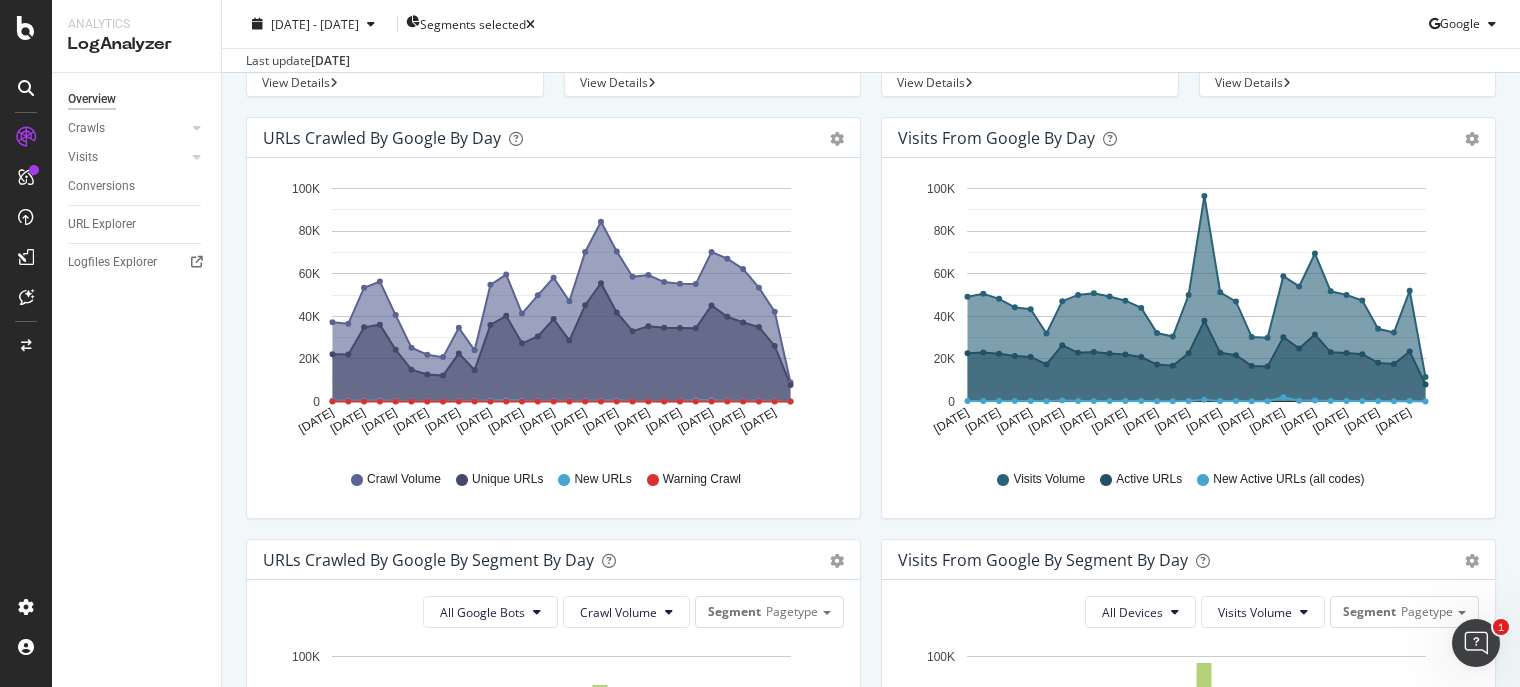 click 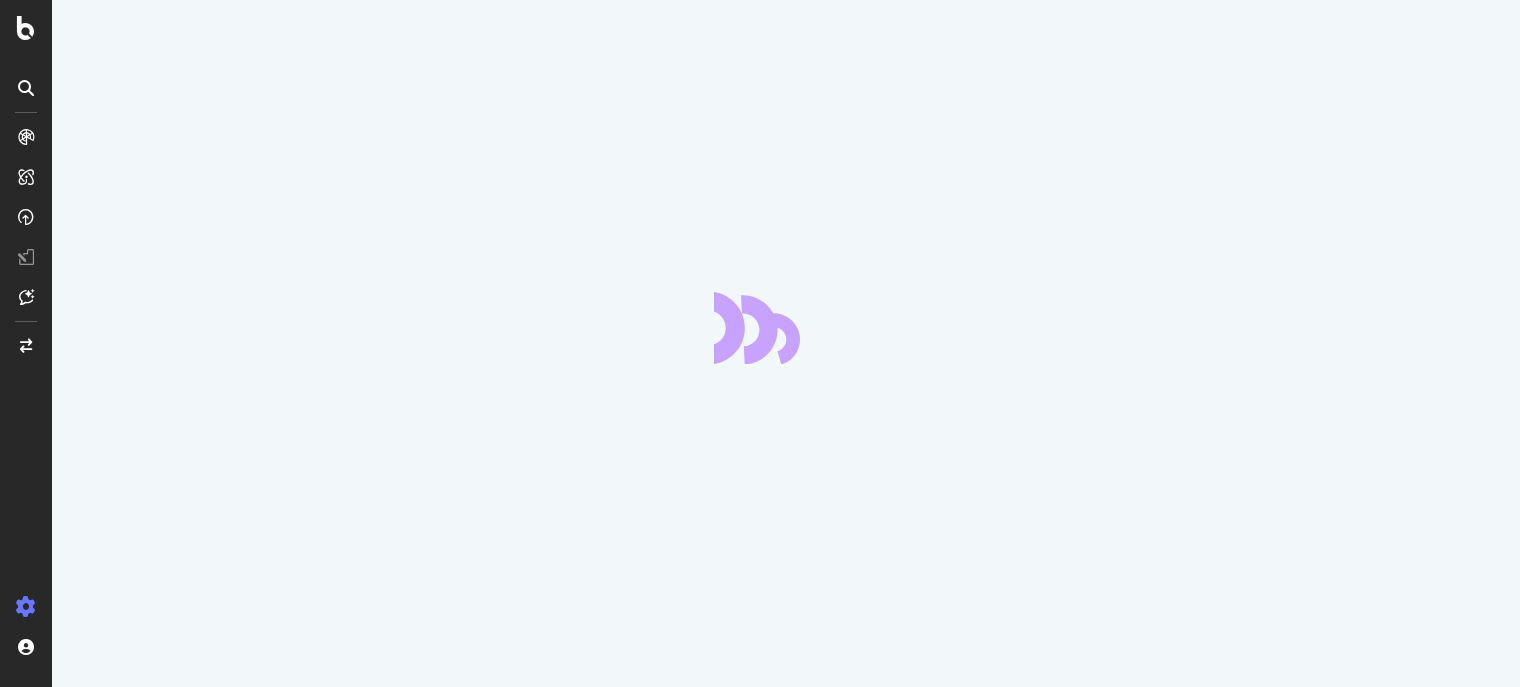 scroll, scrollTop: 0, scrollLeft: 0, axis: both 